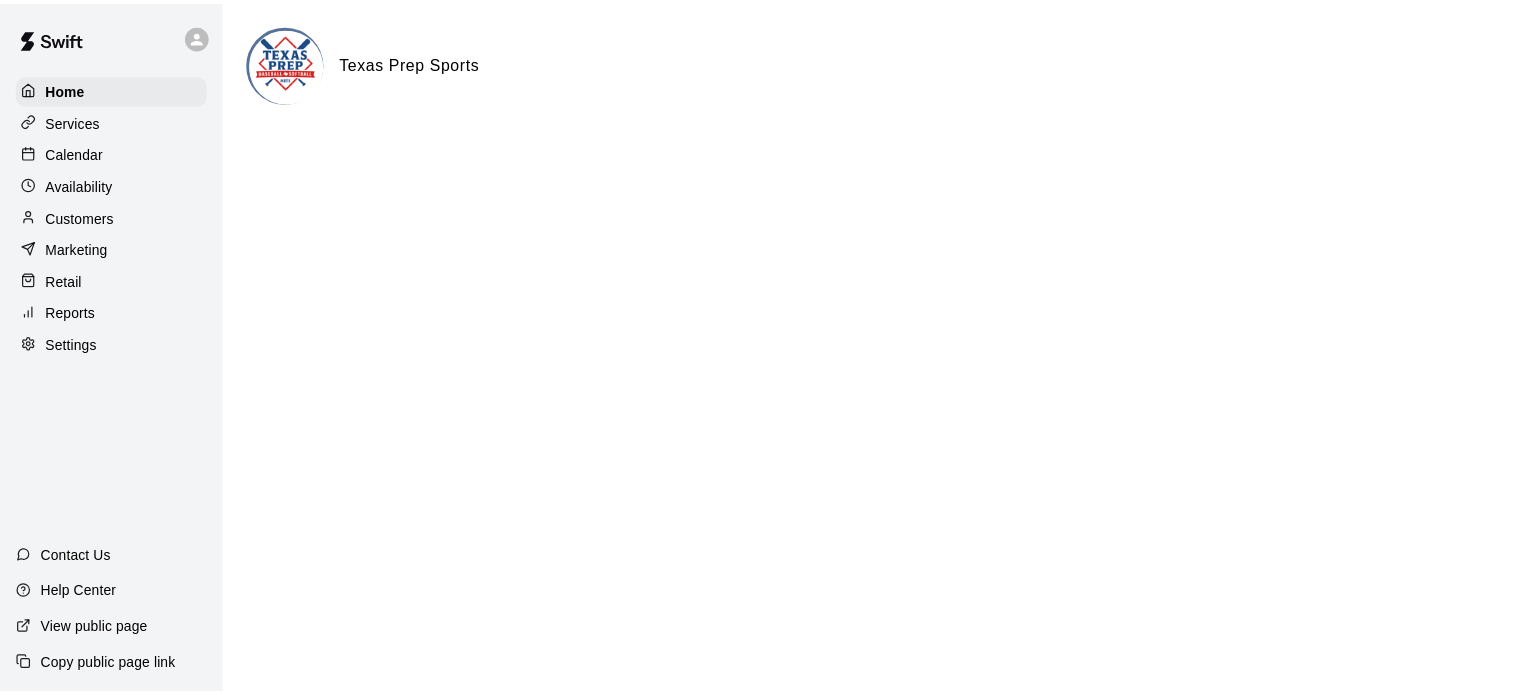 scroll, scrollTop: 0, scrollLeft: 0, axis: both 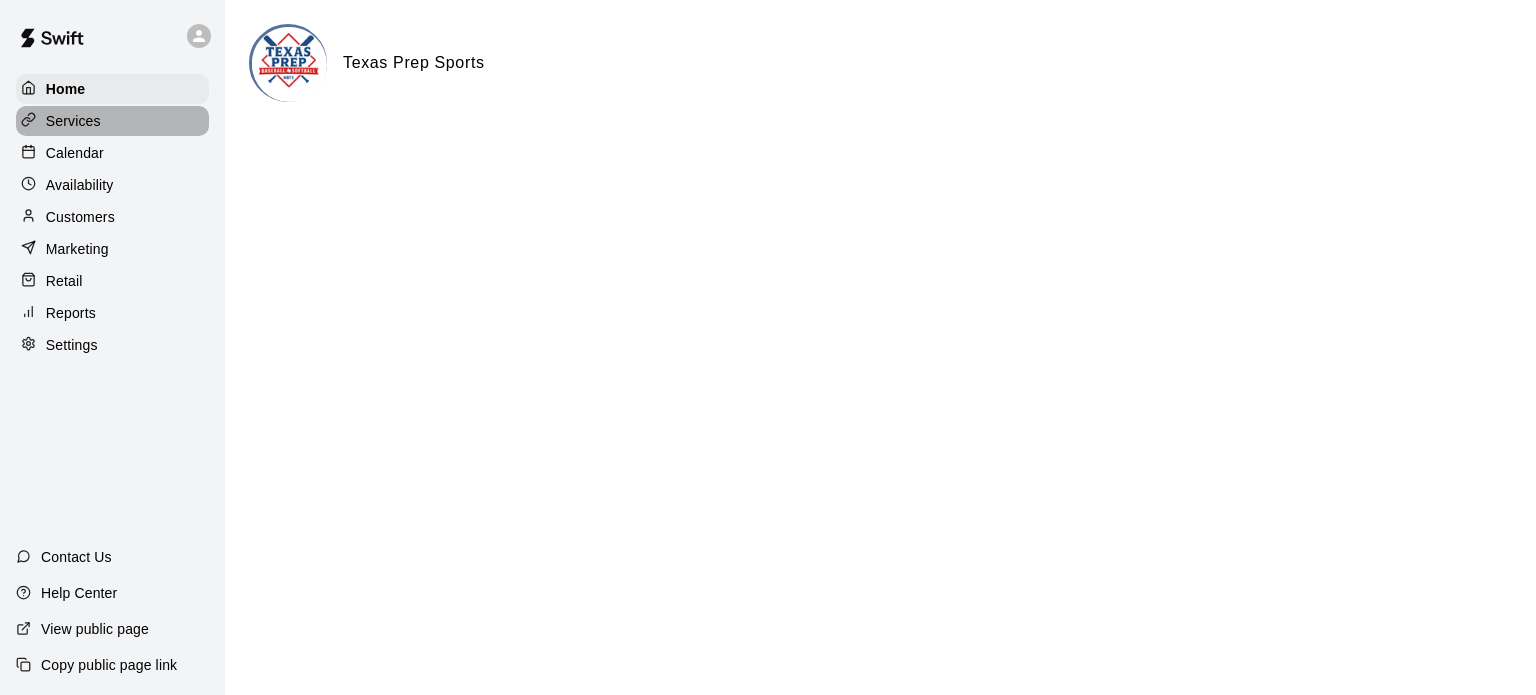 click on "Services" at bounding box center (73, 121) 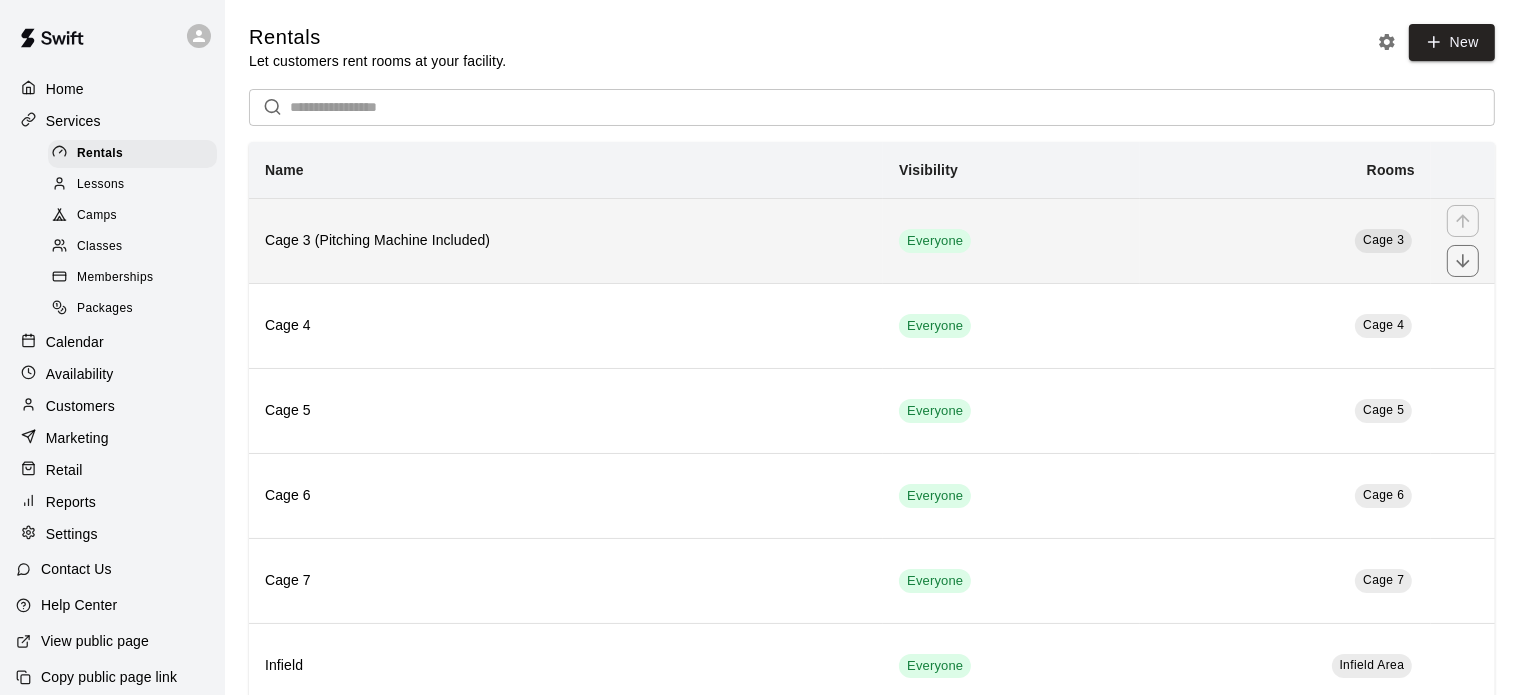 click on "Cage 3 (Pitching Machine Included)" at bounding box center (566, 240) 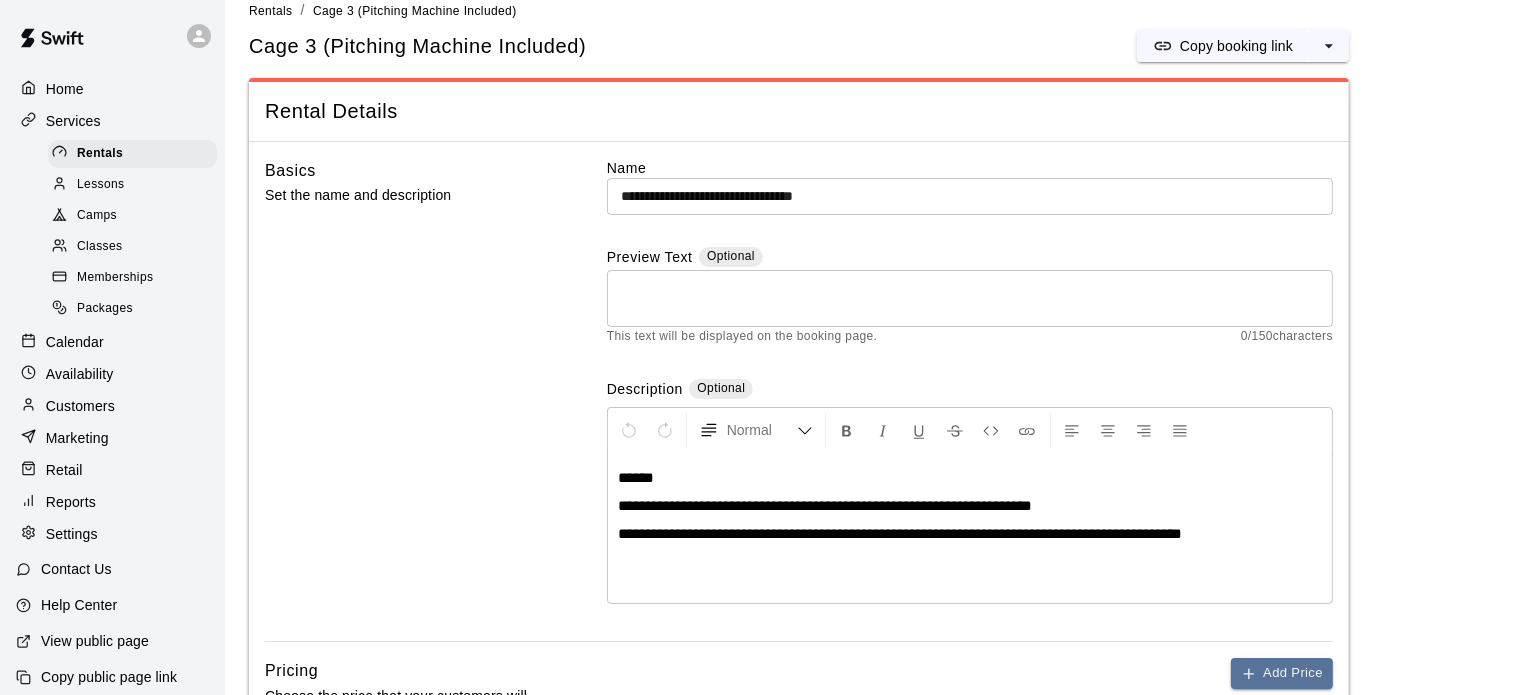 scroll, scrollTop: 0, scrollLeft: 0, axis: both 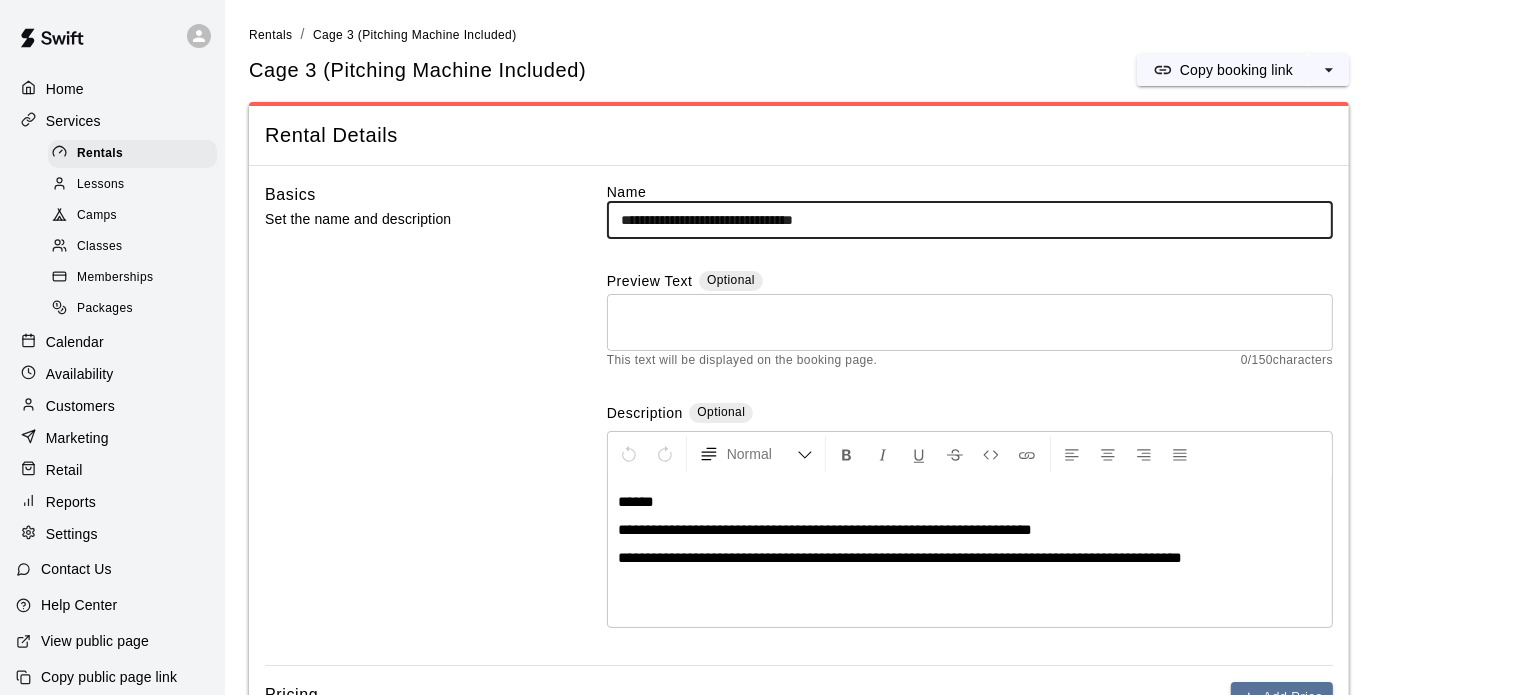 click on "**********" at bounding box center (970, 220) 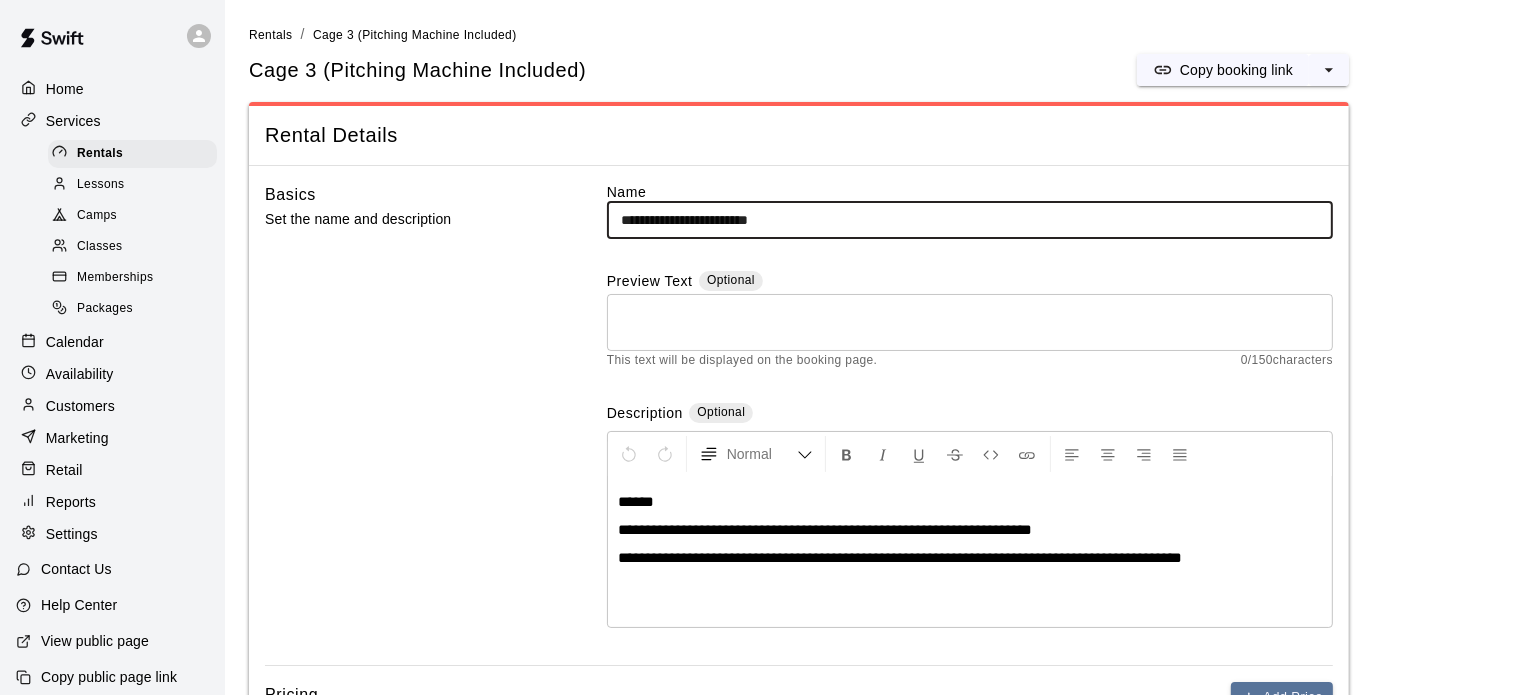 click on "**********" at bounding box center [970, 220] 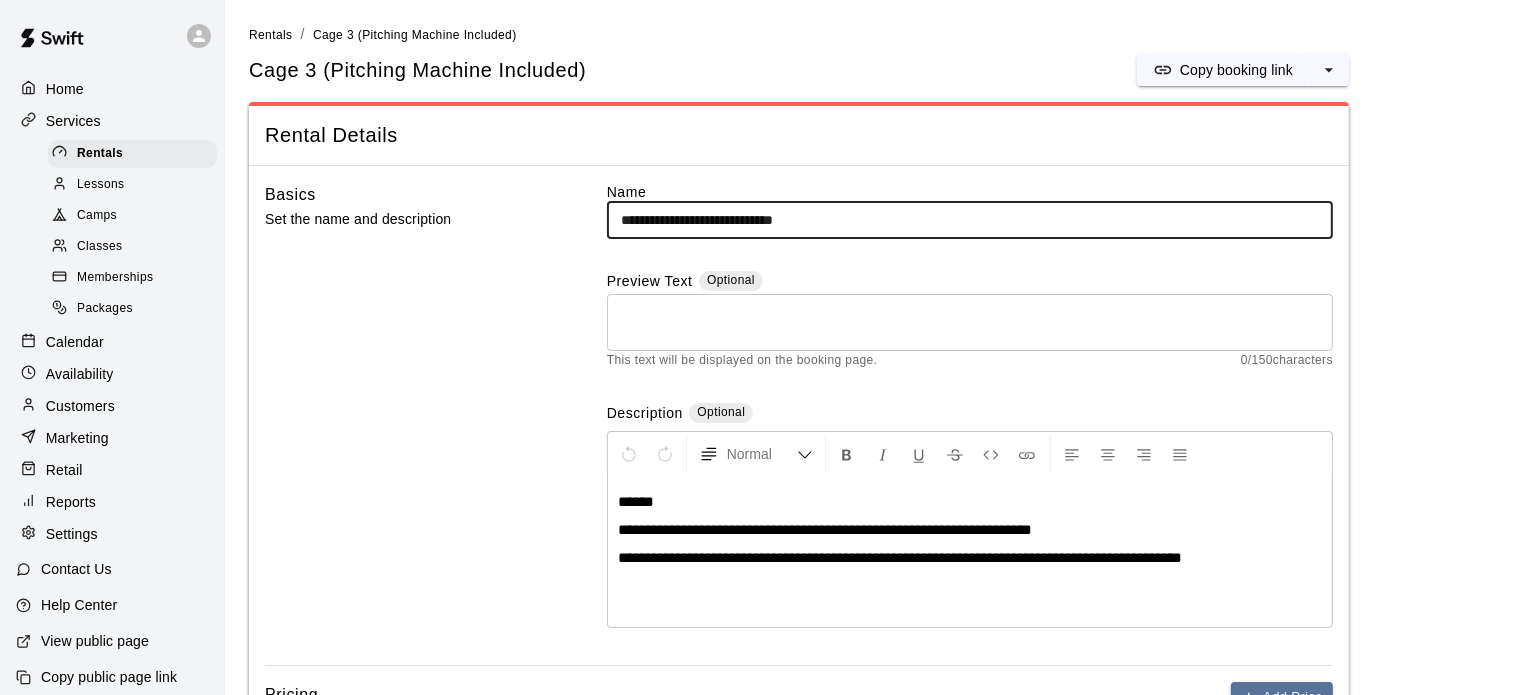 click on "**********" at bounding box center [970, 220] 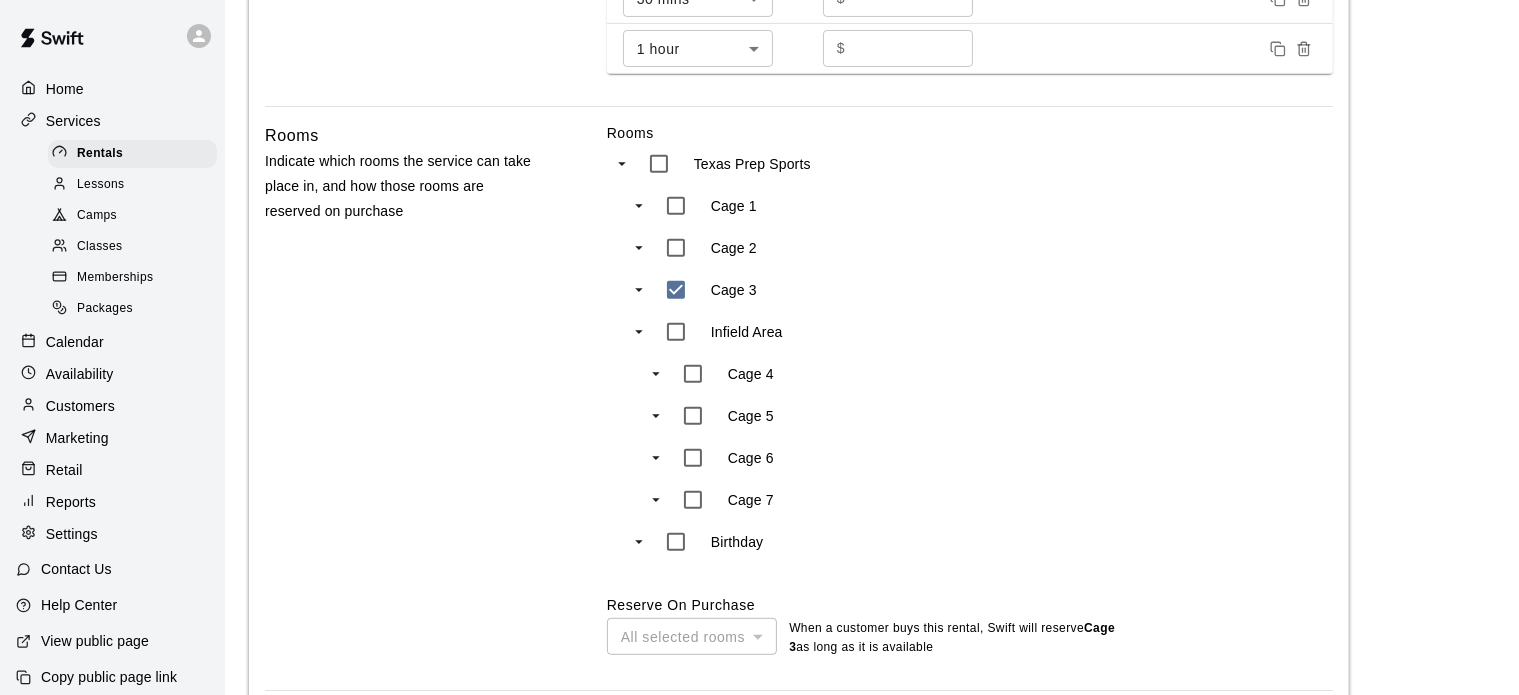 scroll, scrollTop: 1041, scrollLeft: 0, axis: vertical 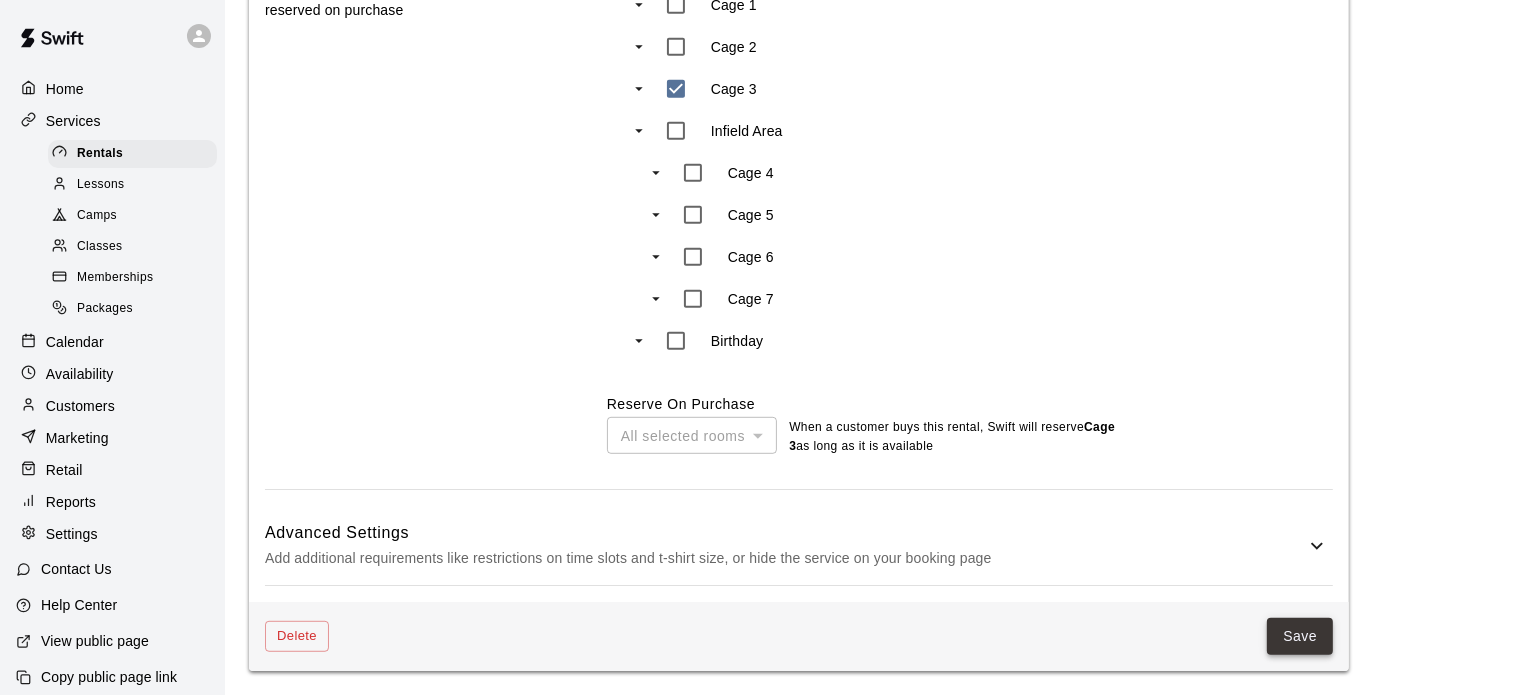 type on "**********" 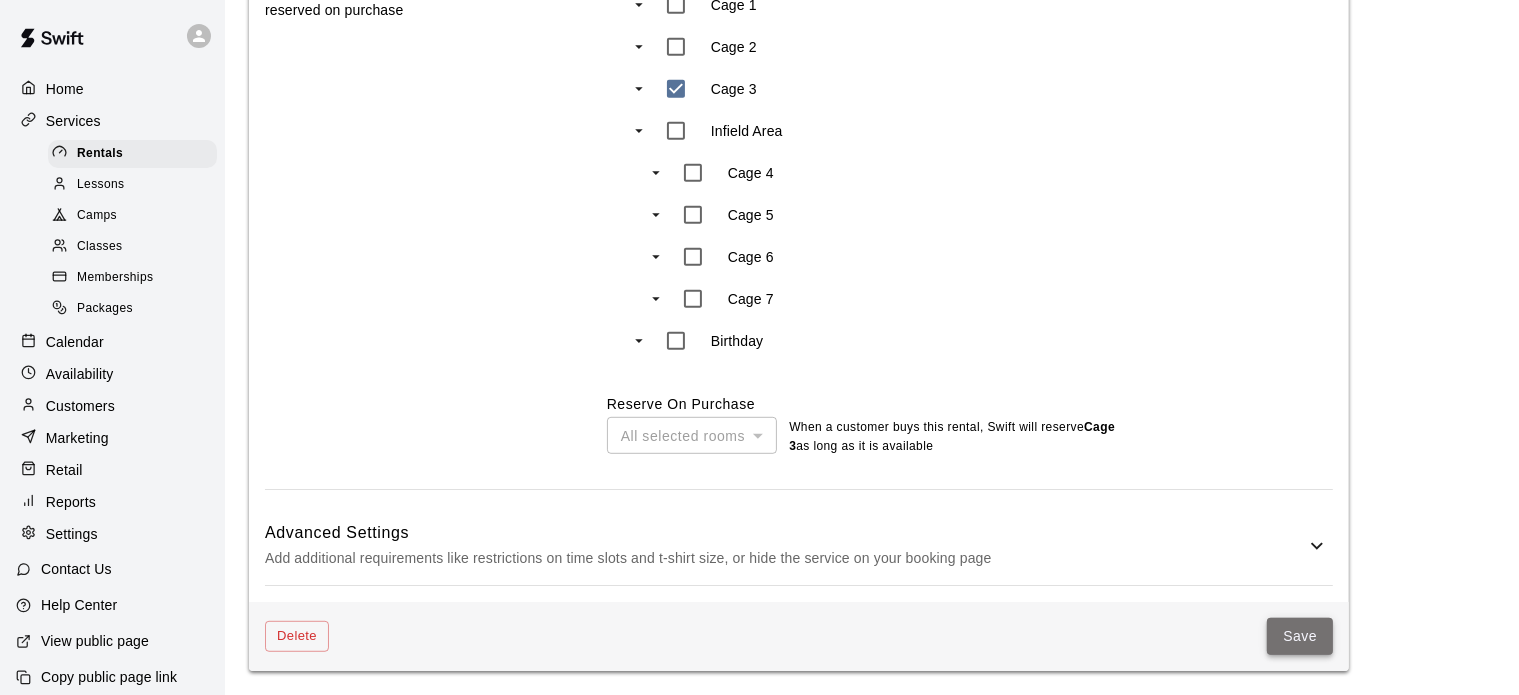 click on "Save" at bounding box center [1300, 636] 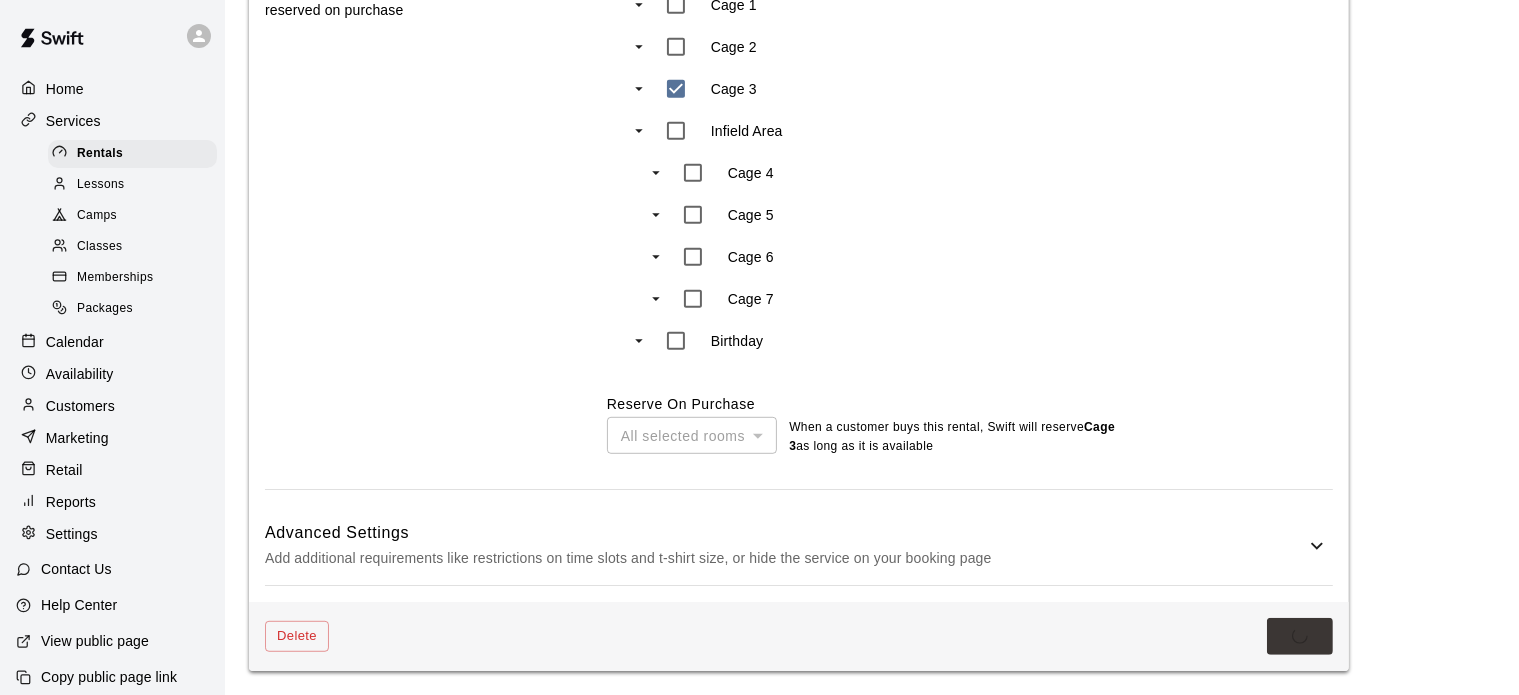 scroll, scrollTop: 0, scrollLeft: 0, axis: both 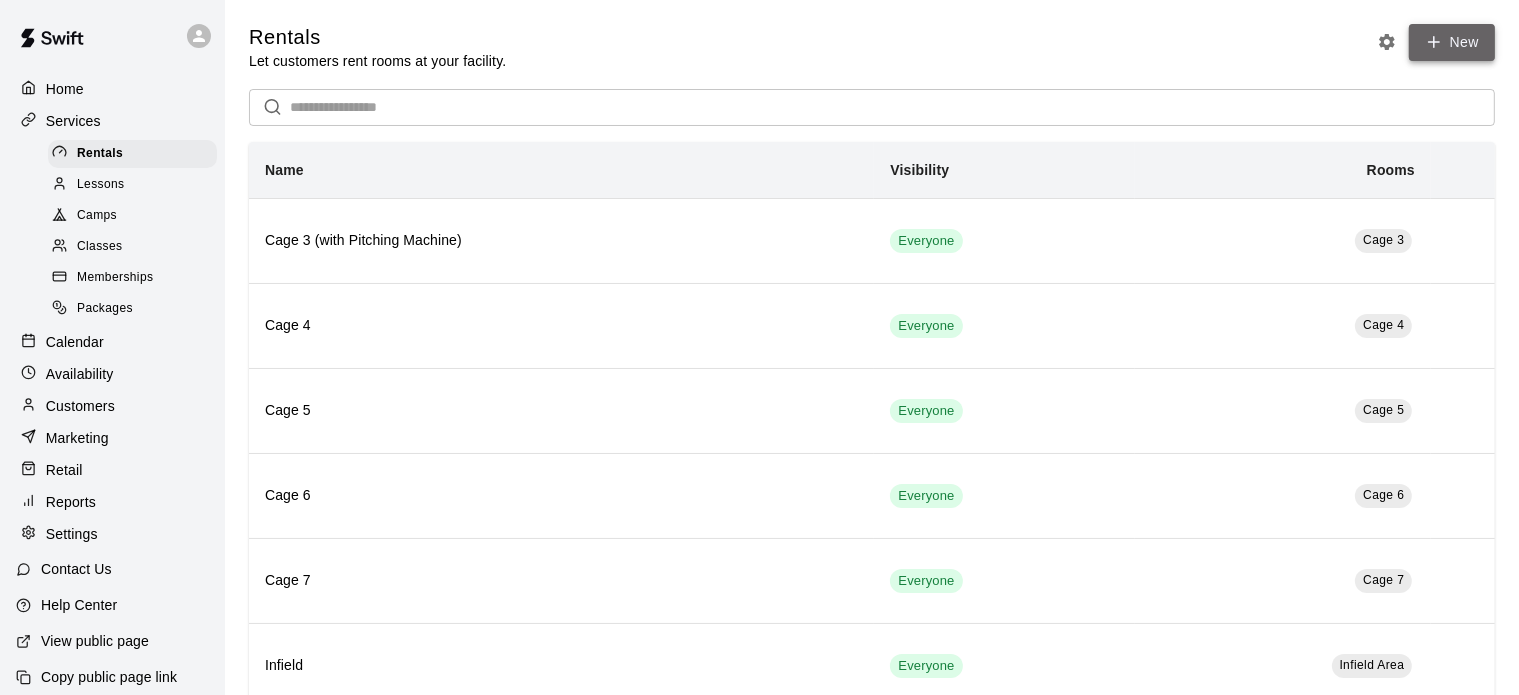 click on "New" at bounding box center [1452, 42] 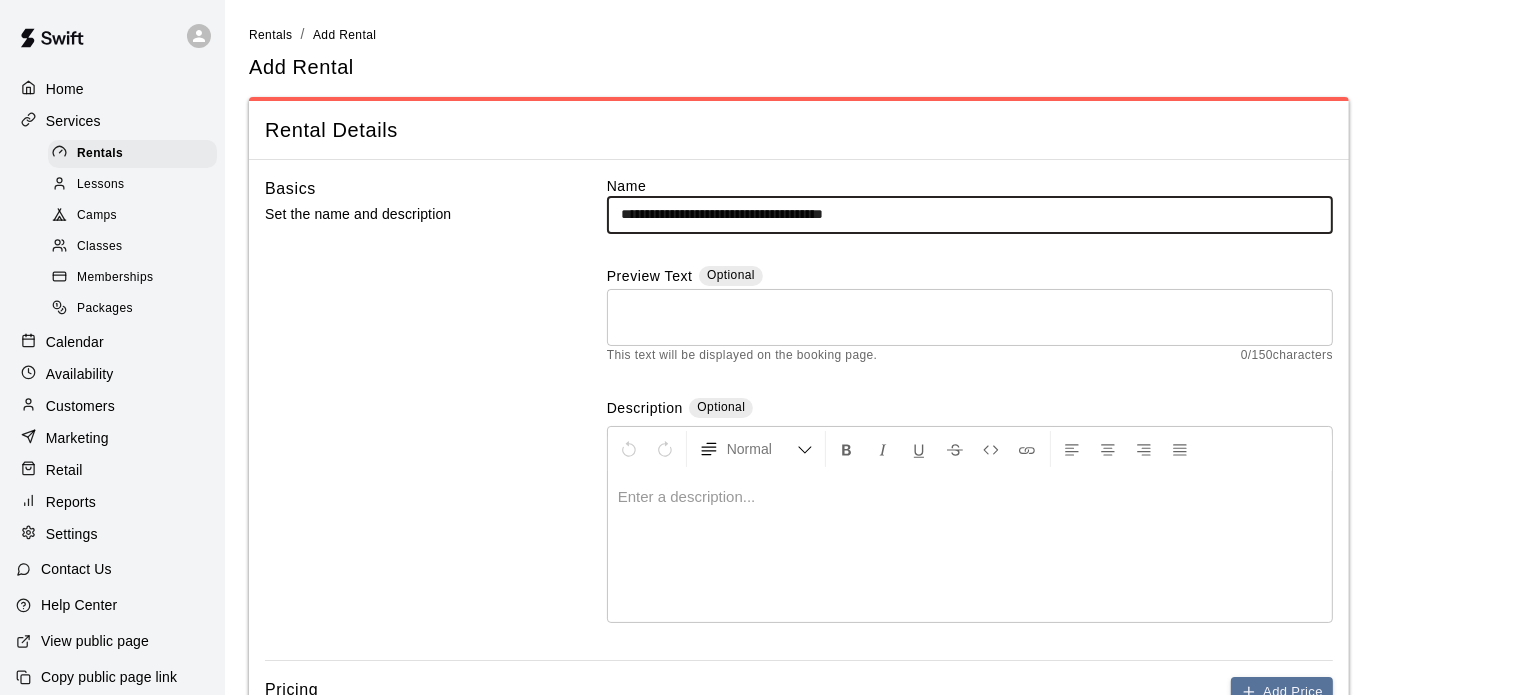 type on "**********" 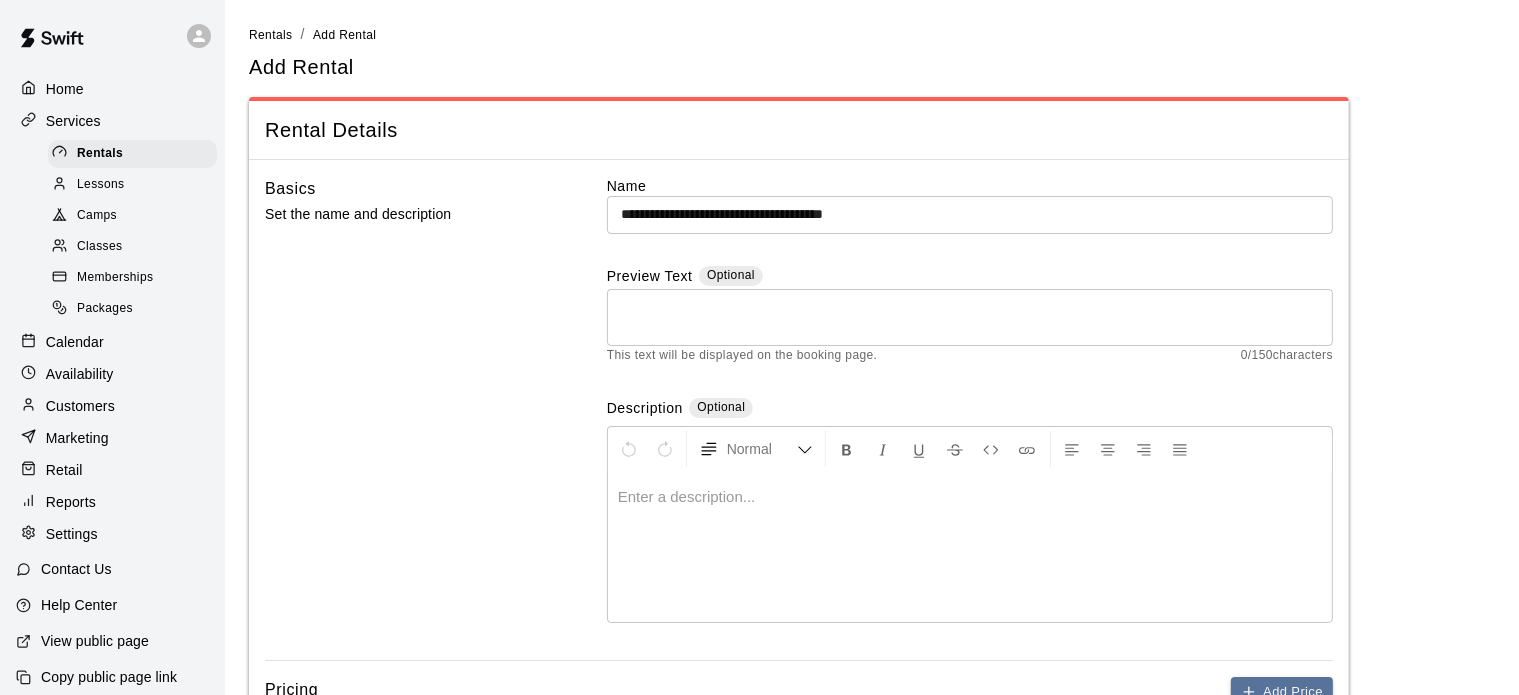 click at bounding box center (970, 497) 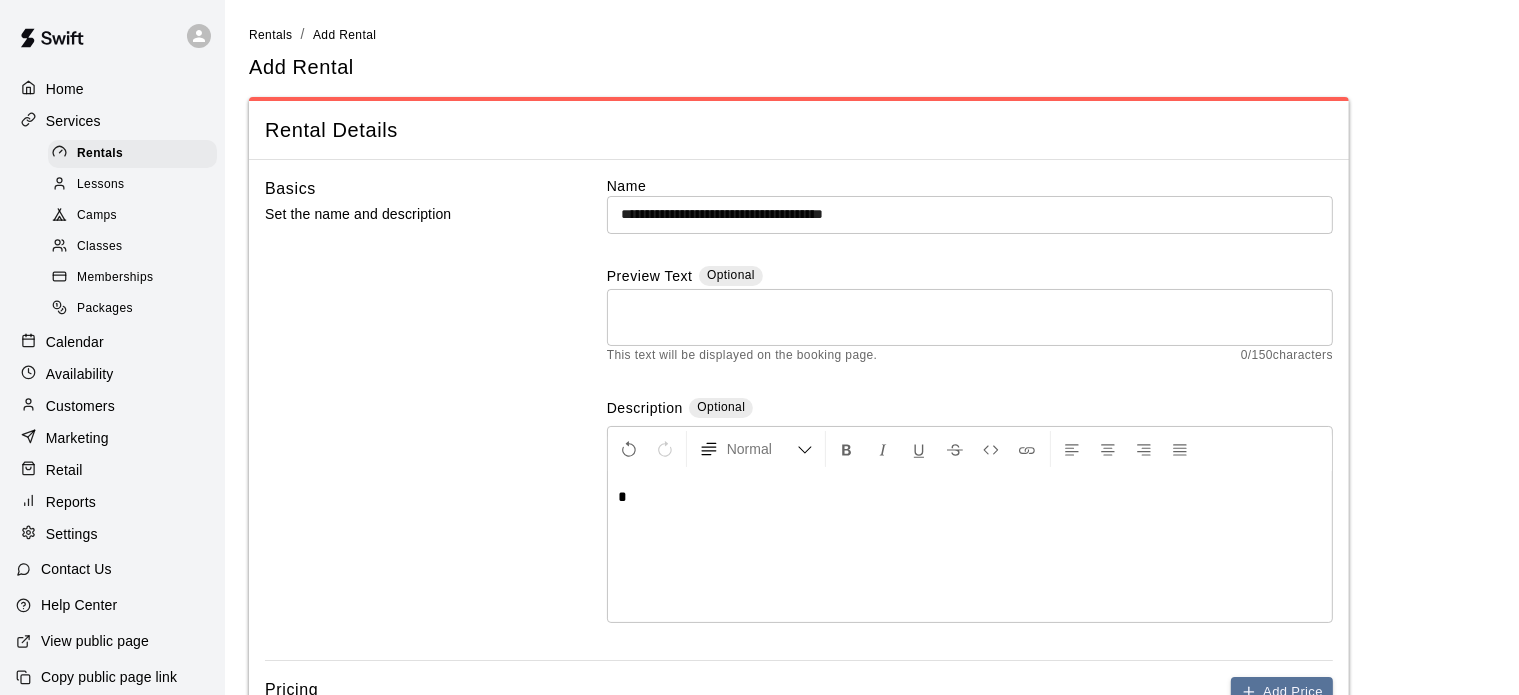 type 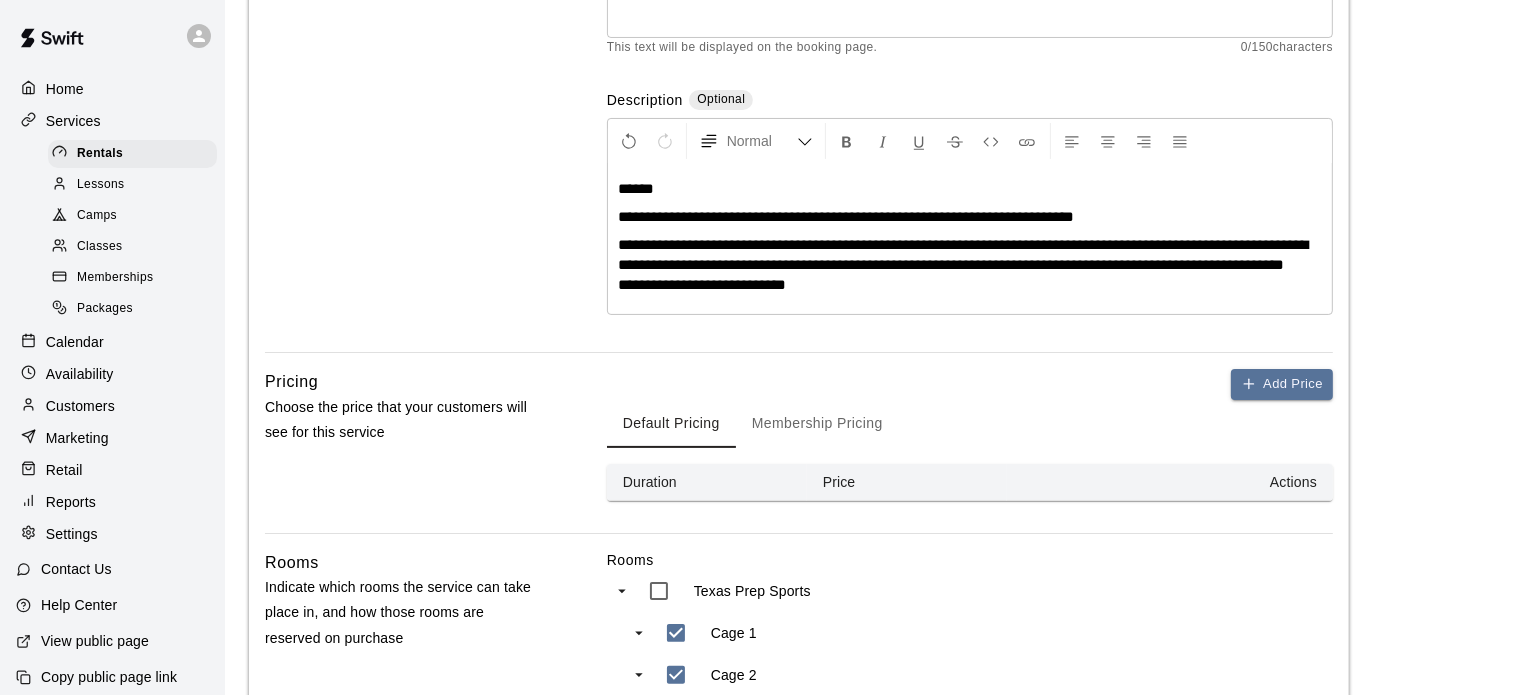 scroll, scrollTop: 387, scrollLeft: 0, axis: vertical 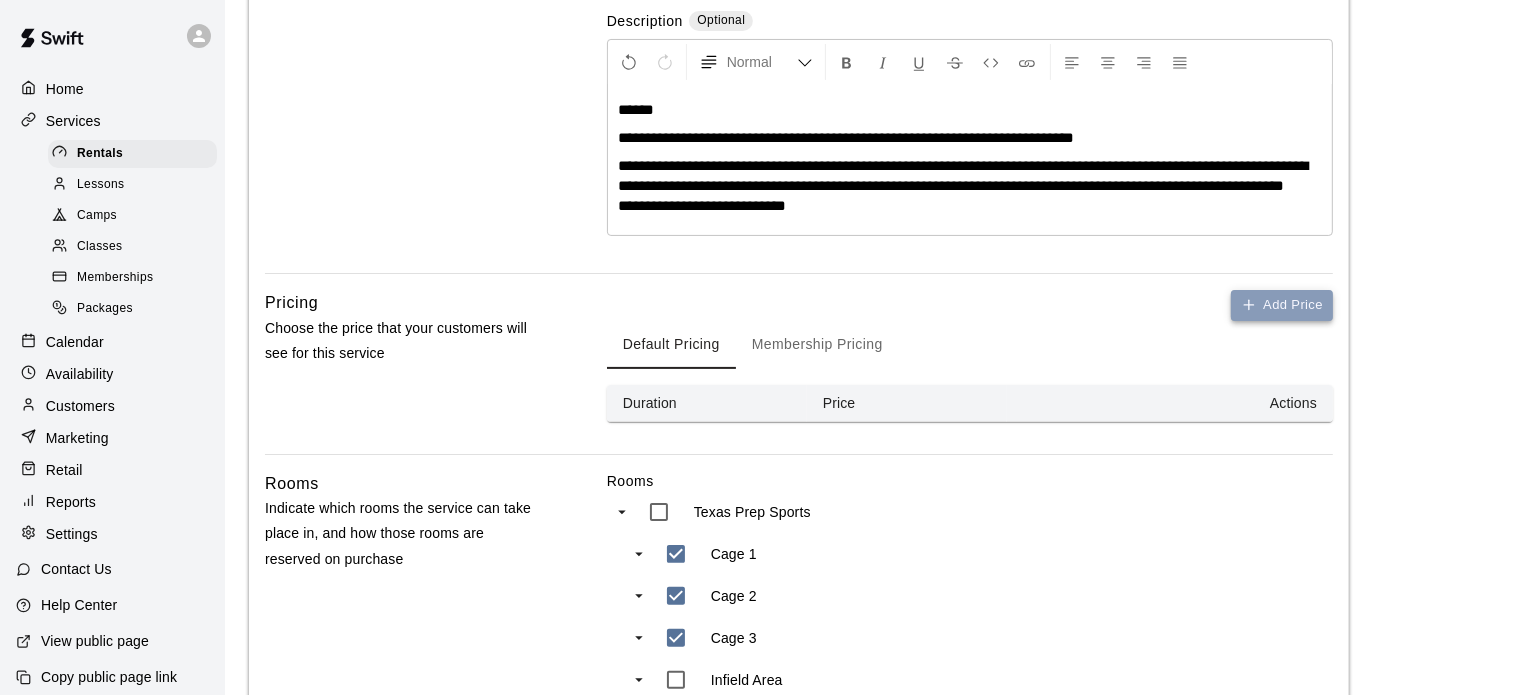 click on "Add Price" at bounding box center [1282, 305] 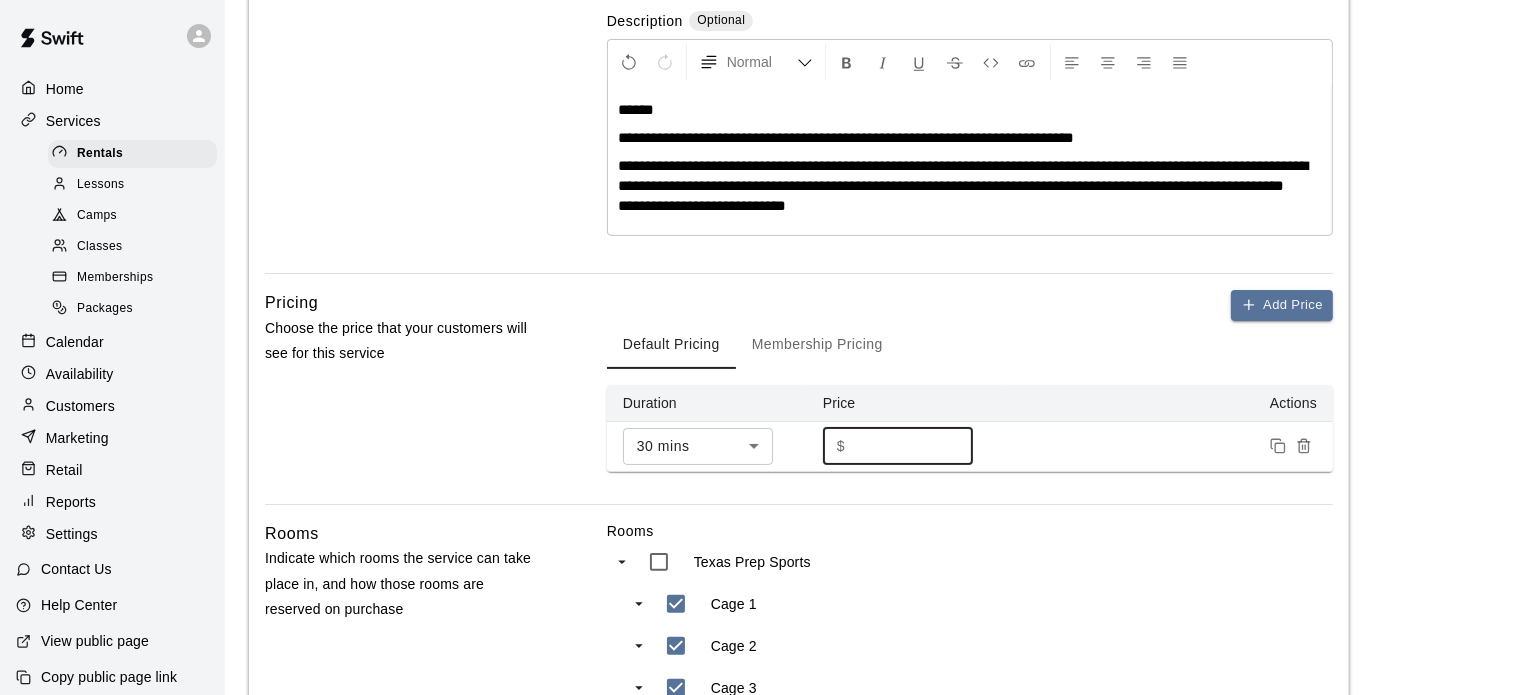 click on "*" at bounding box center (913, 446) 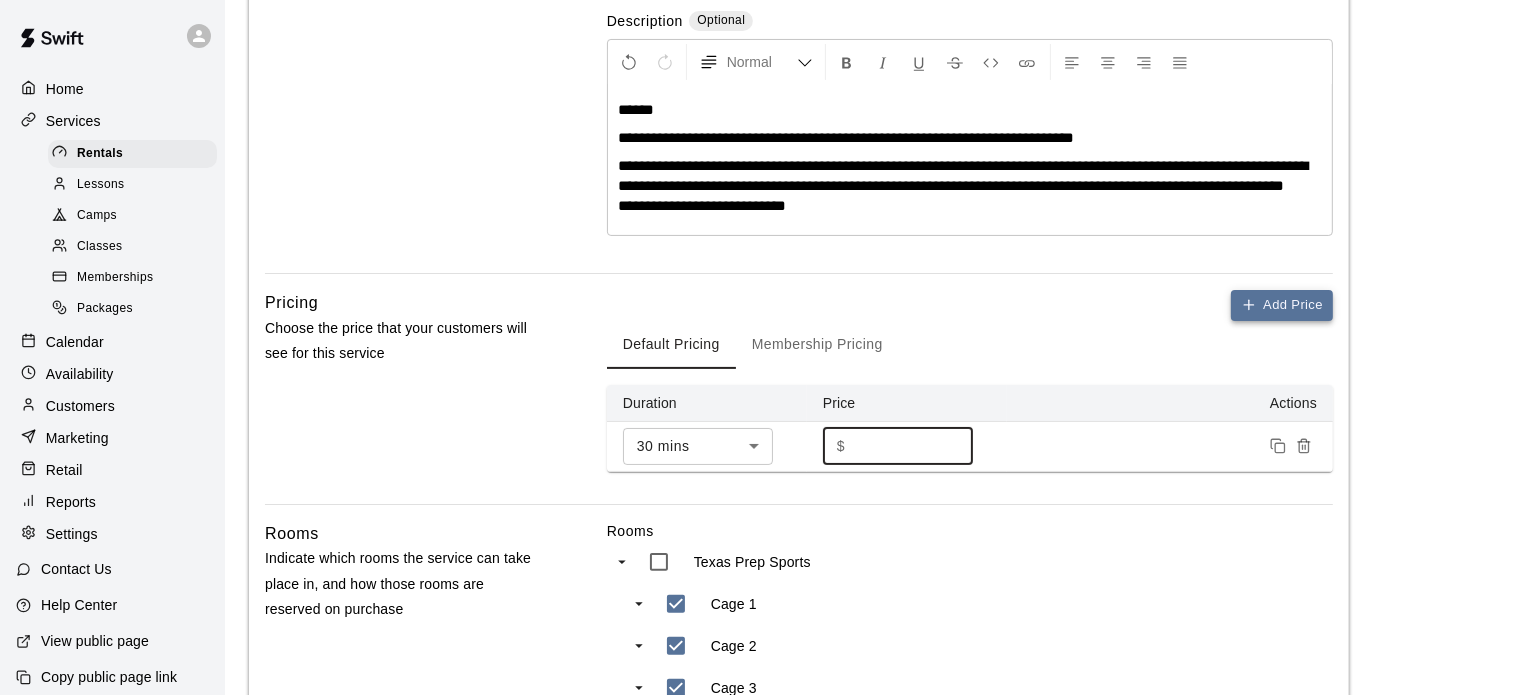 type on "**" 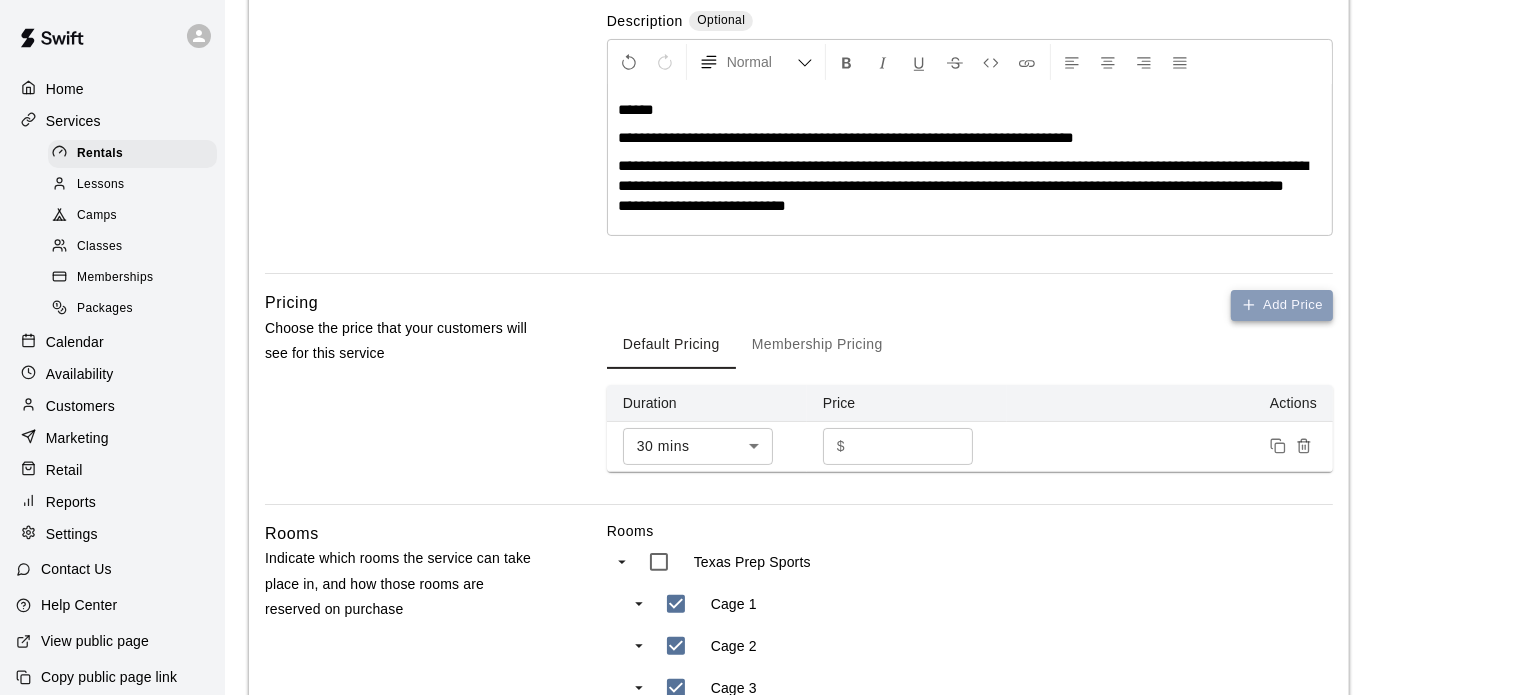 click on "Add Price" at bounding box center [1282, 305] 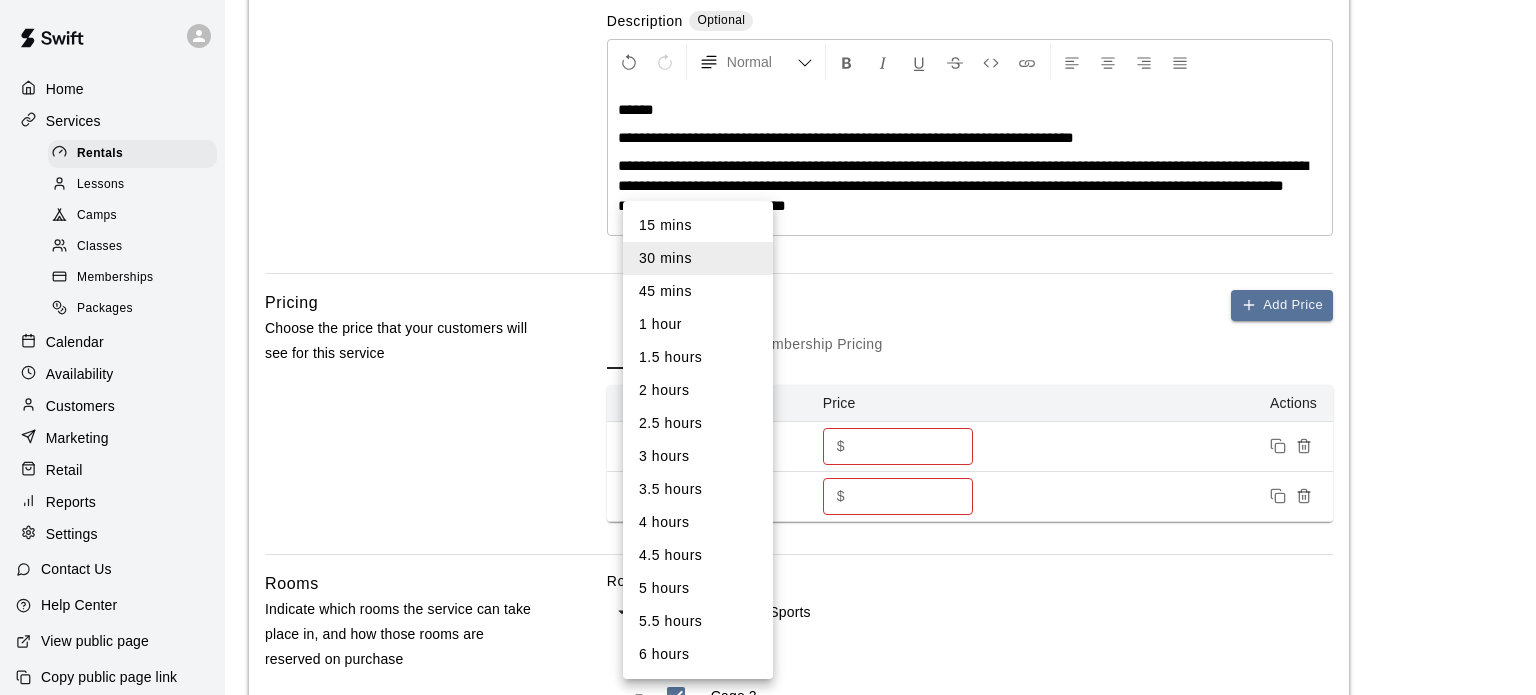 click on "**********" at bounding box center [768, 488] 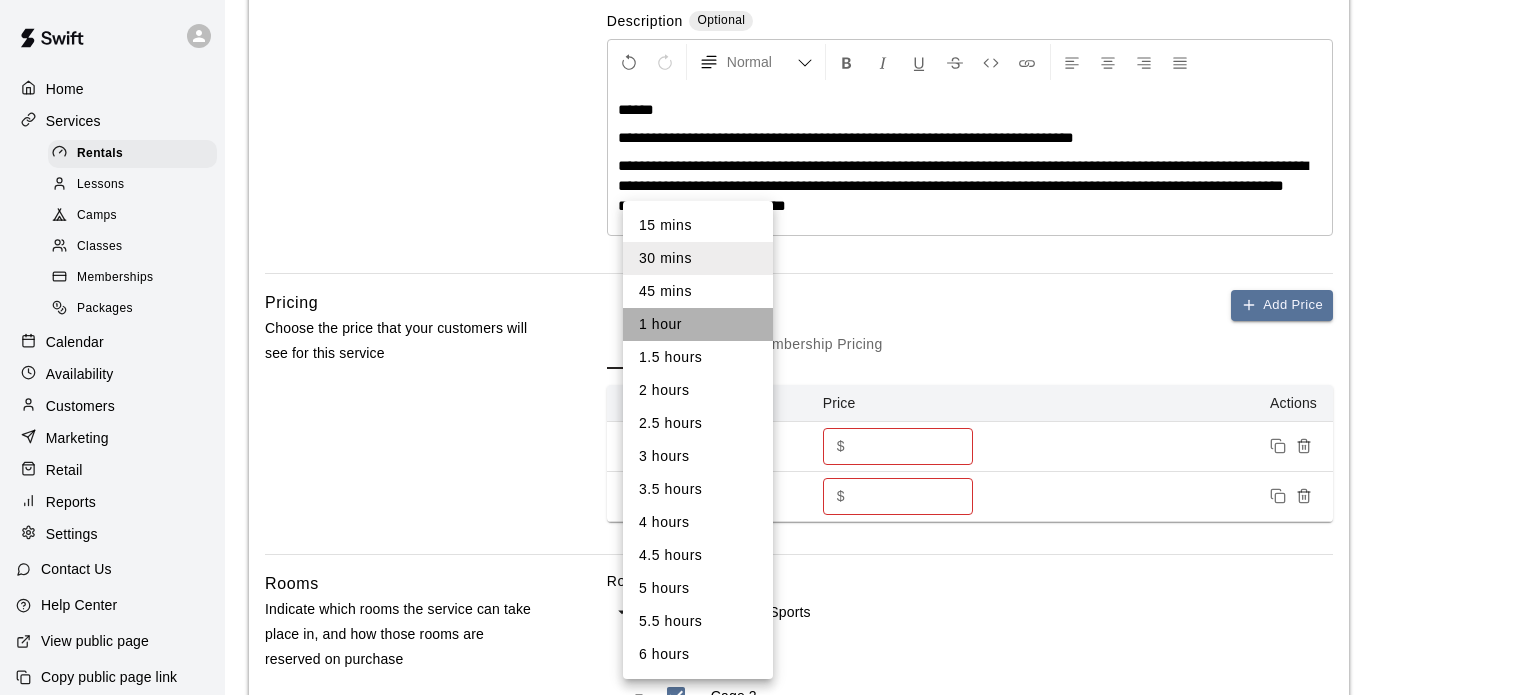 click on "1 hour" at bounding box center (698, 324) 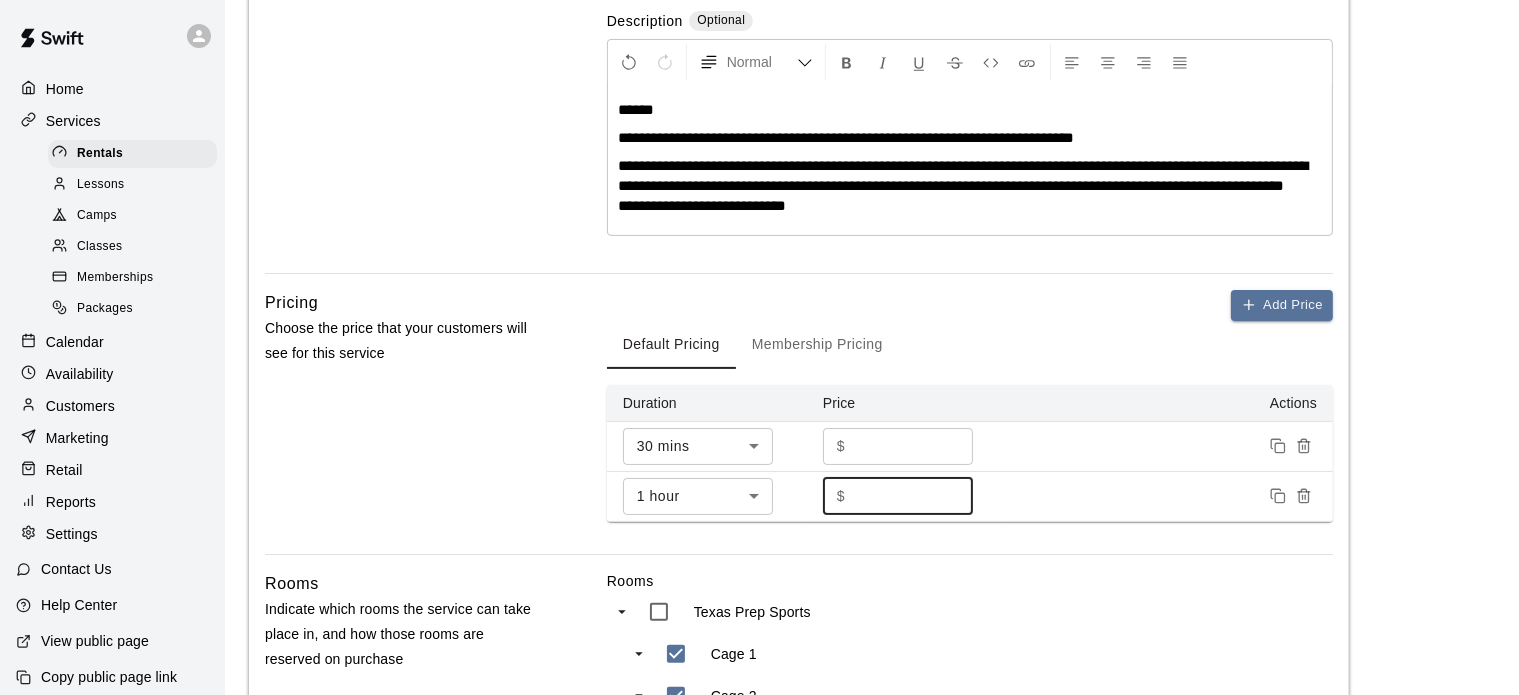 click on "*" at bounding box center (913, 496) 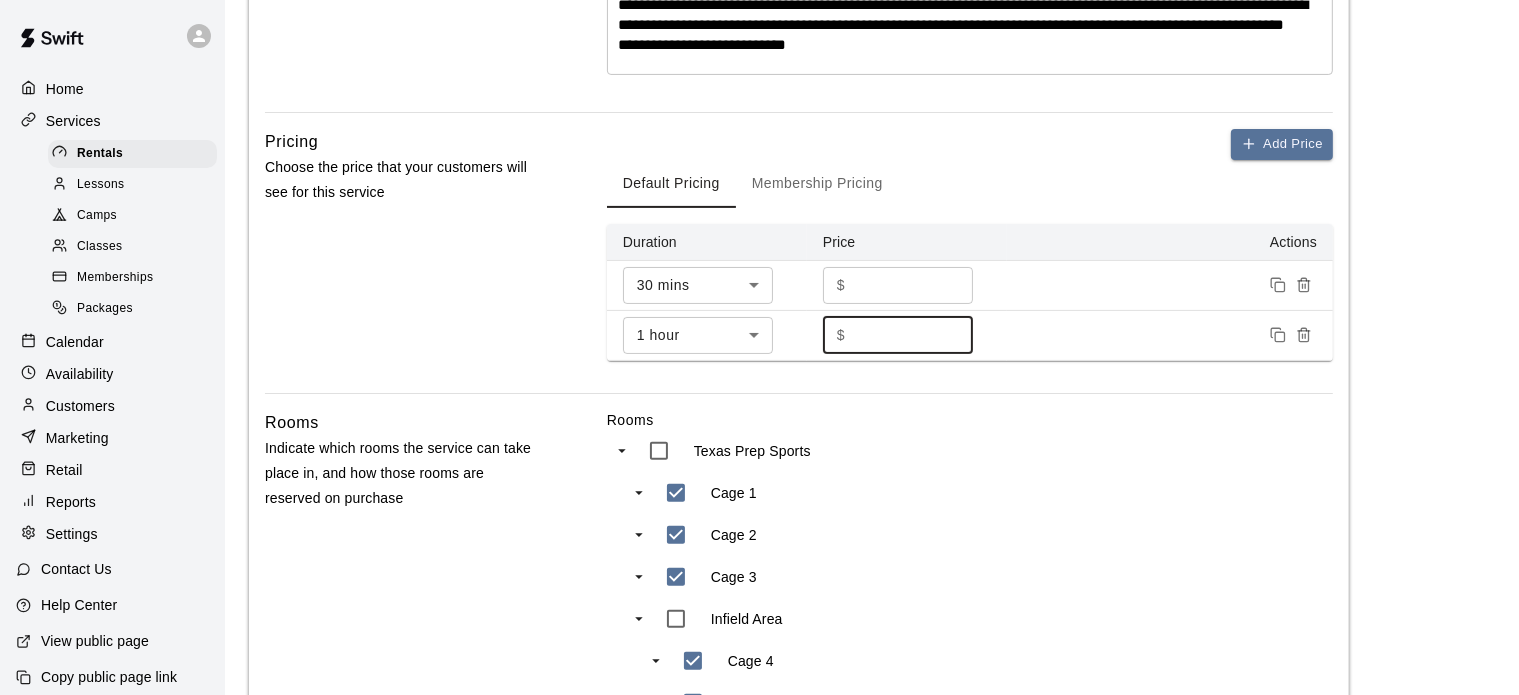 scroll, scrollTop: 556, scrollLeft: 0, axis: vertical 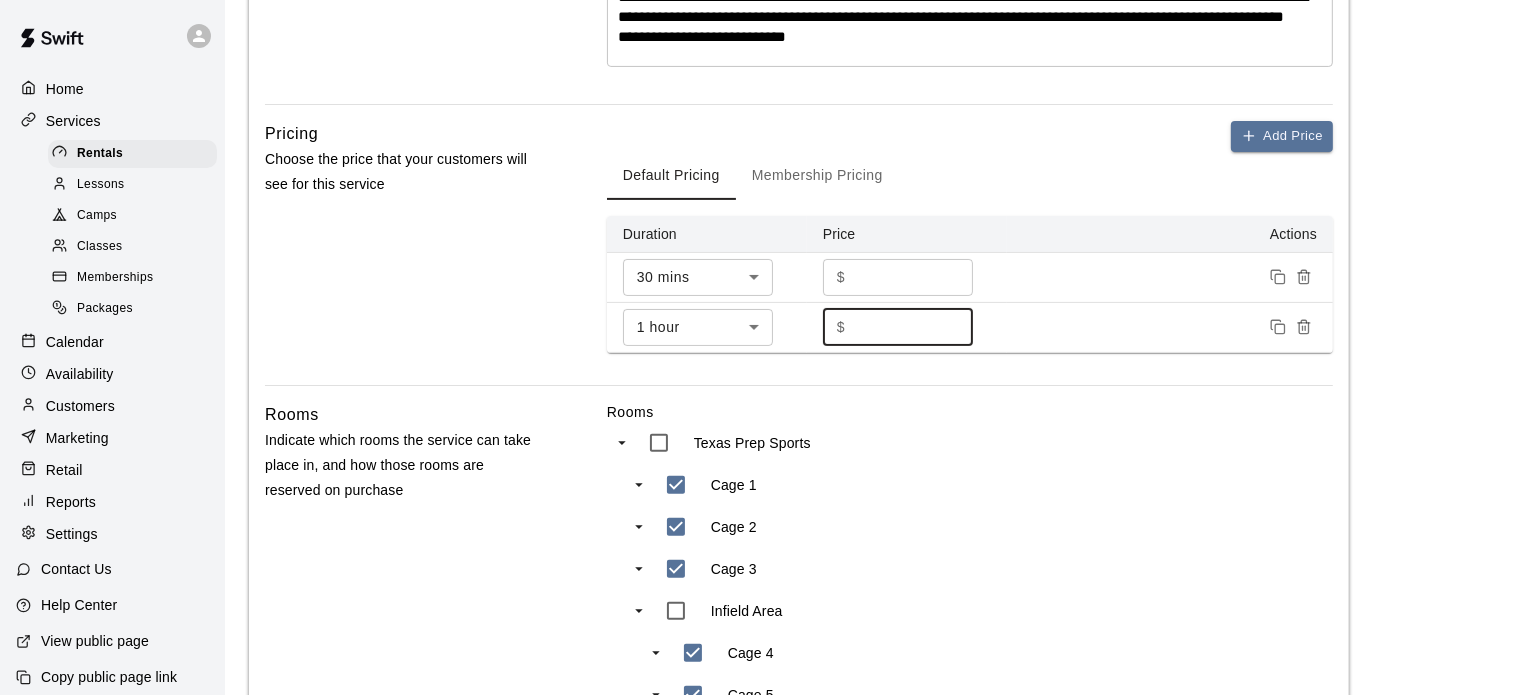 type on "**" 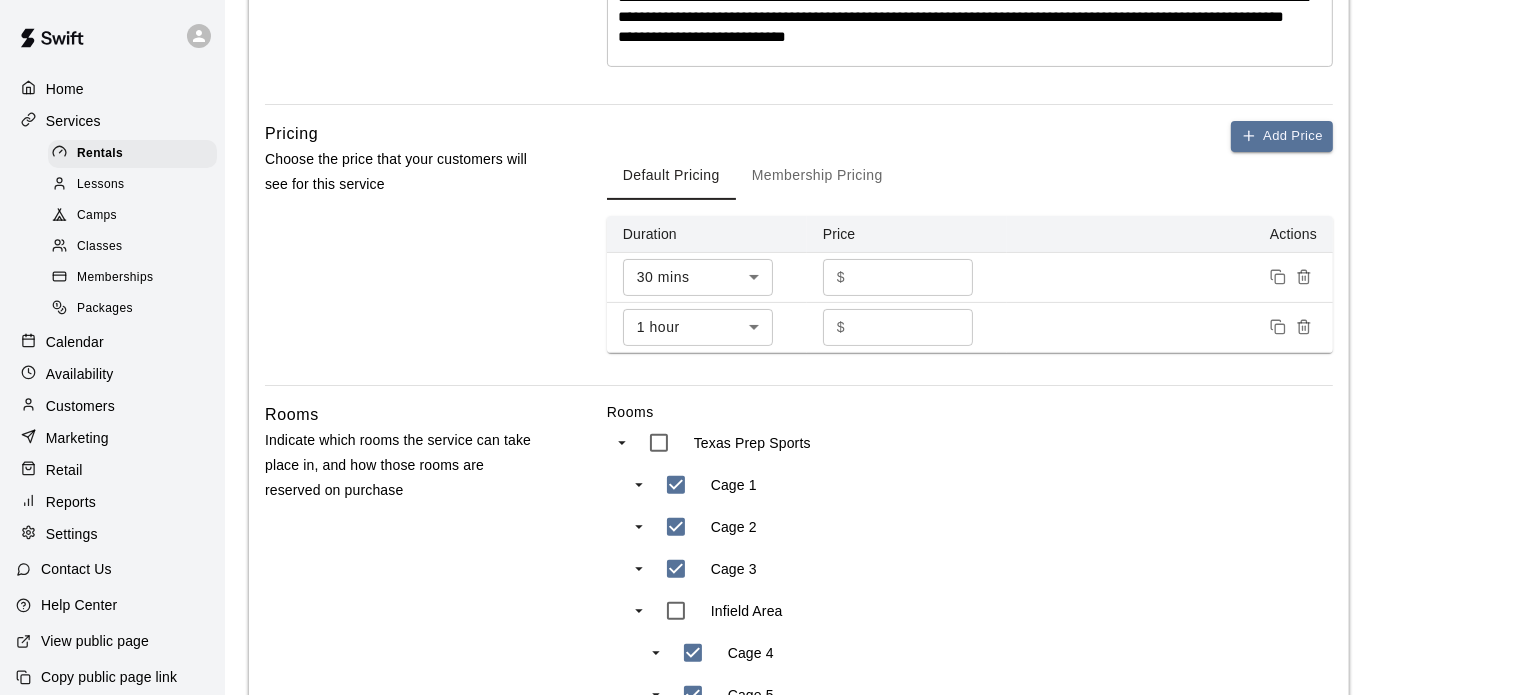 type on "***" 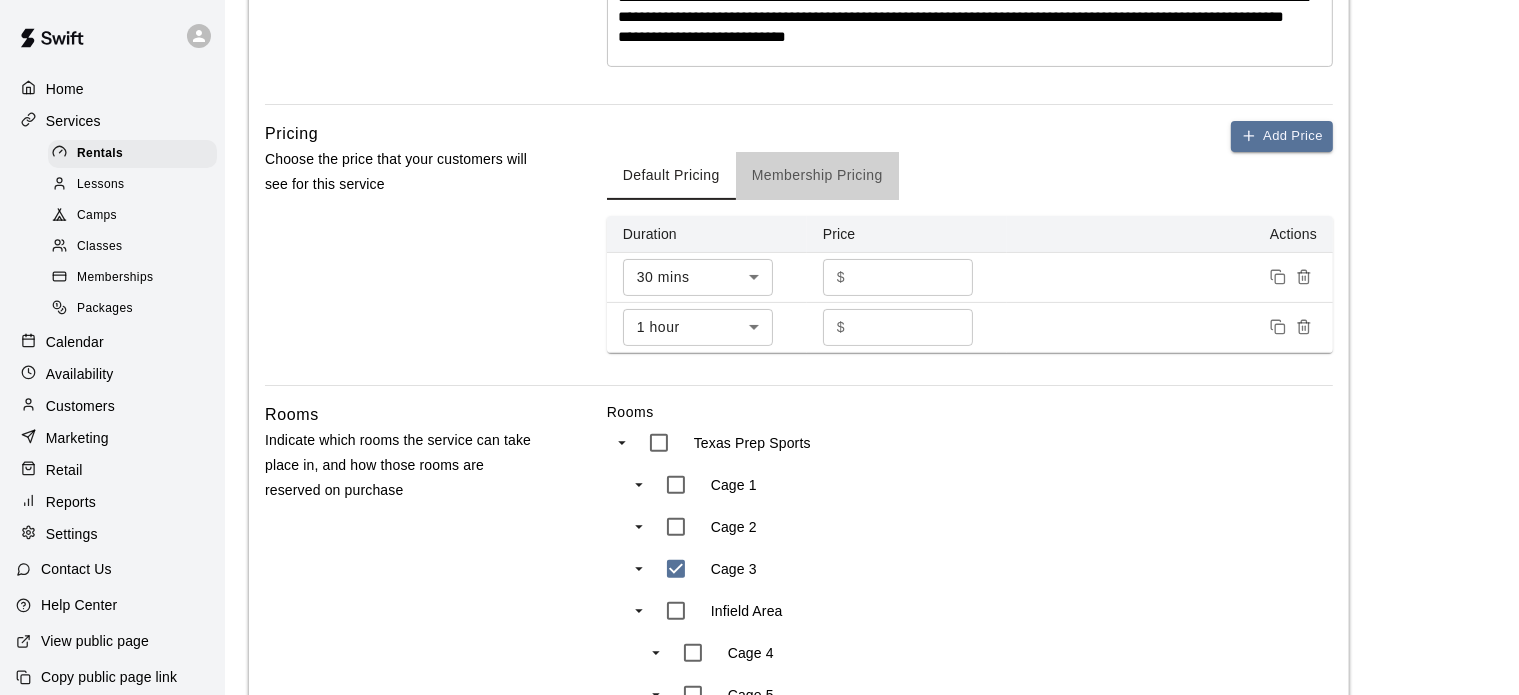 click on "Membership Pricing" at bounding box center [817, 176] 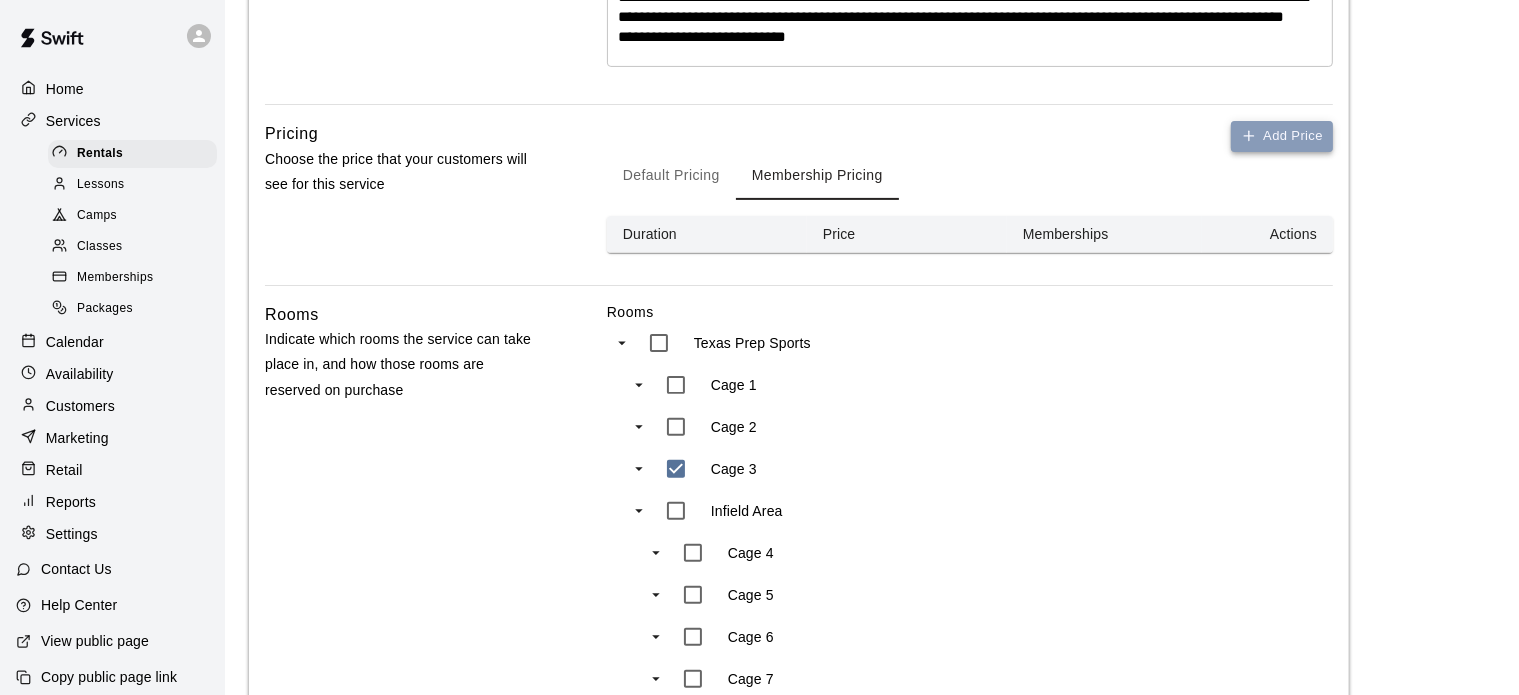 click on "Add Price" at bounding box center [1282, 136] 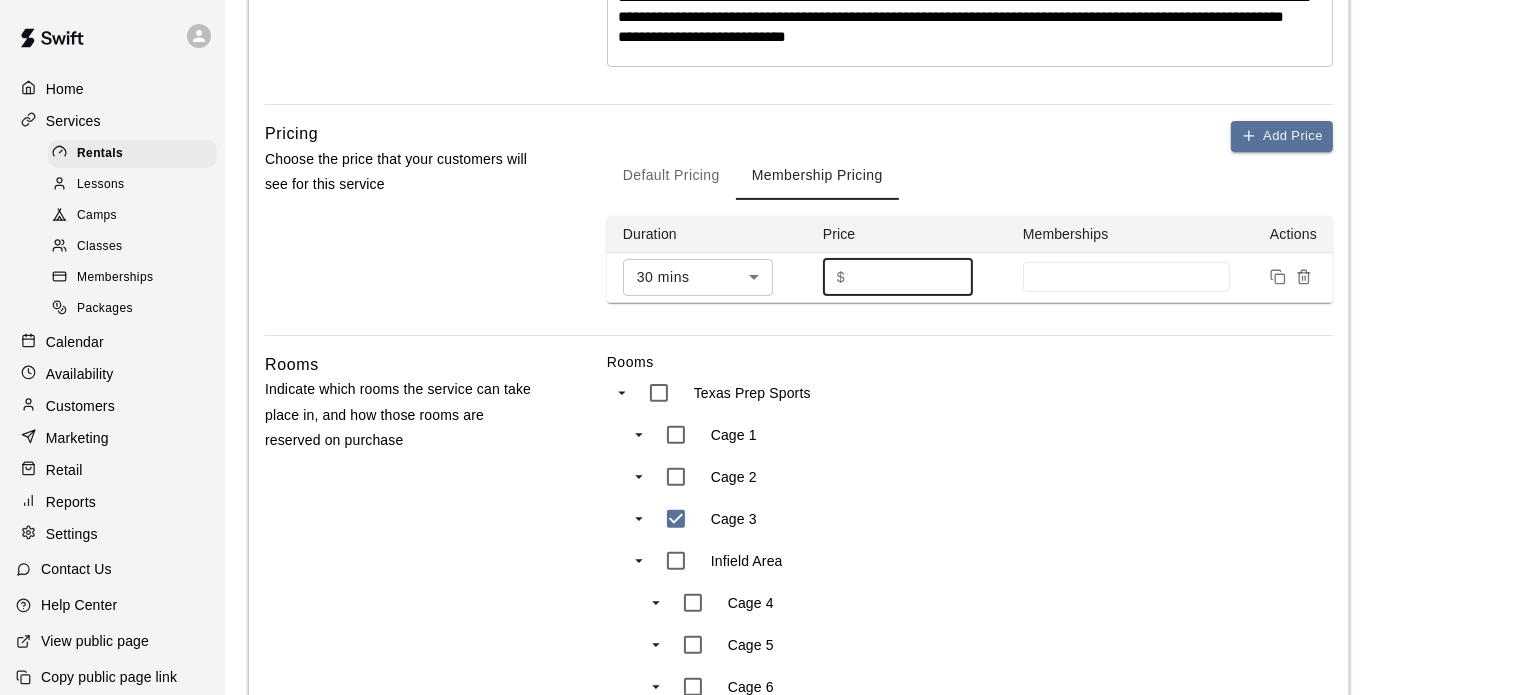 click on "*" at bounding box center (913, 277) 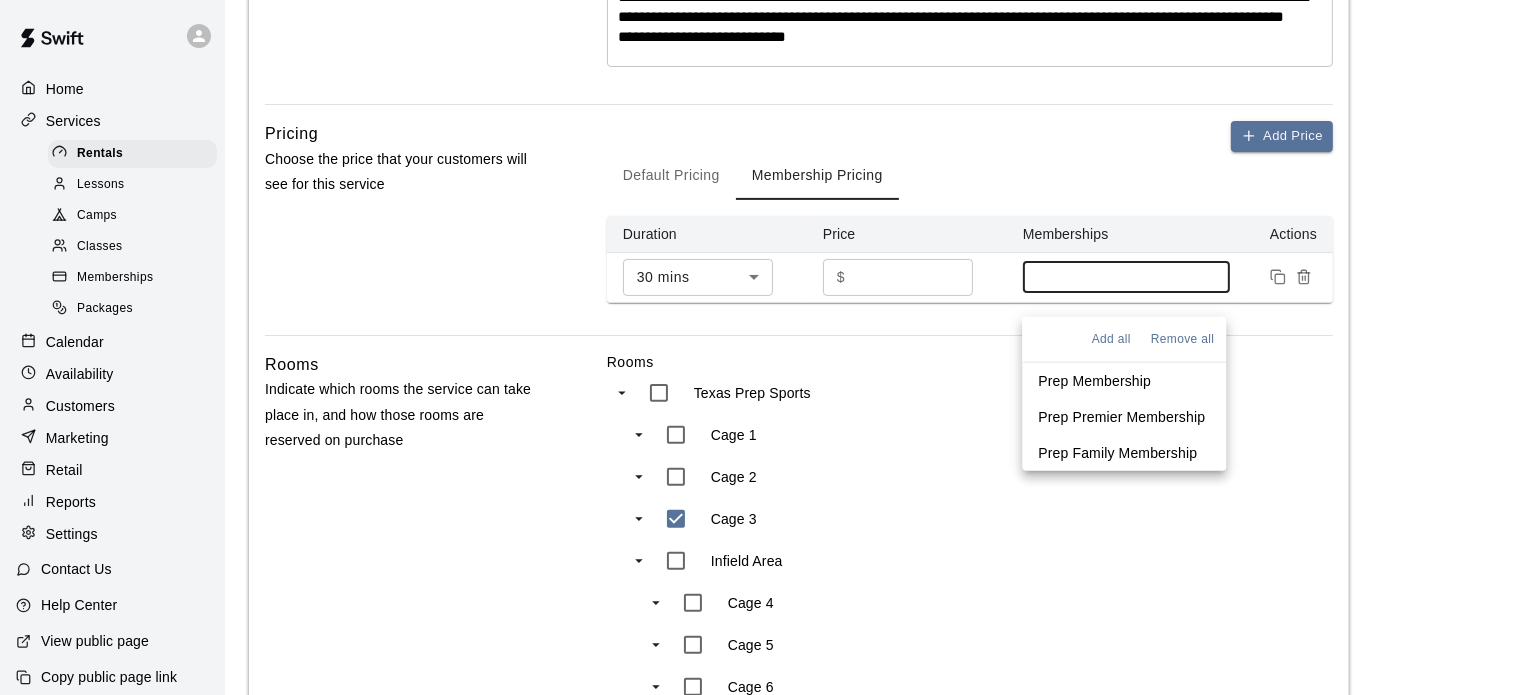 click at bounding box center (1127, 277) 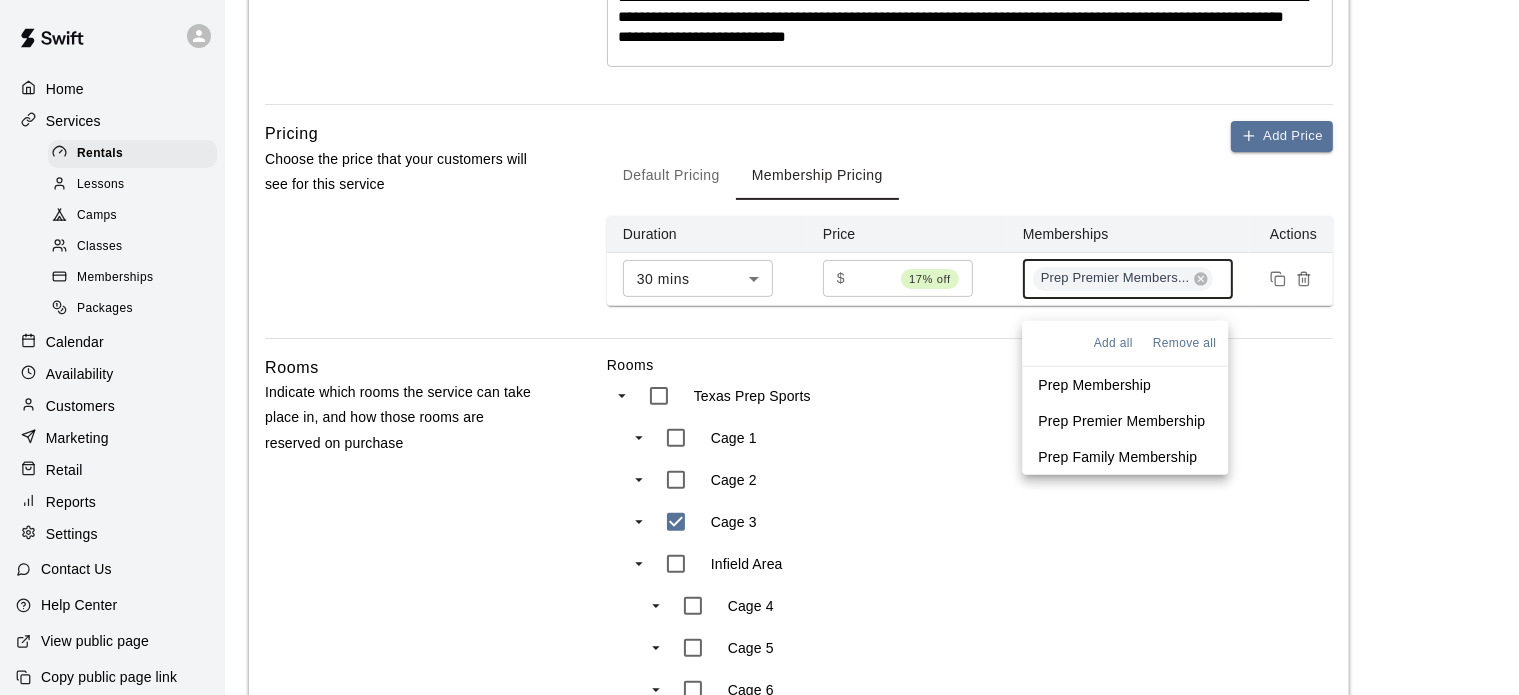 click on "Prep Family Membership" at bounding box center (1117, 457) 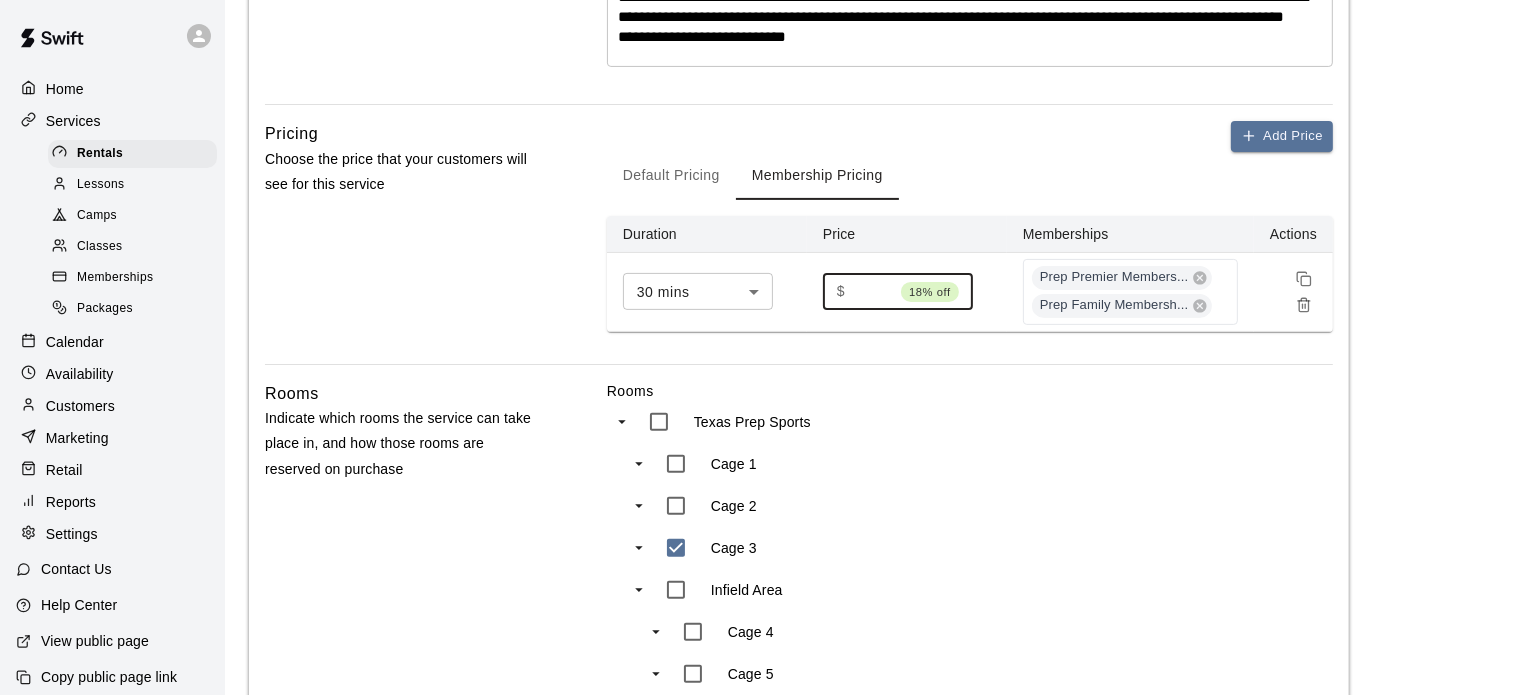 click on "**" at bounding box center (873, 291) 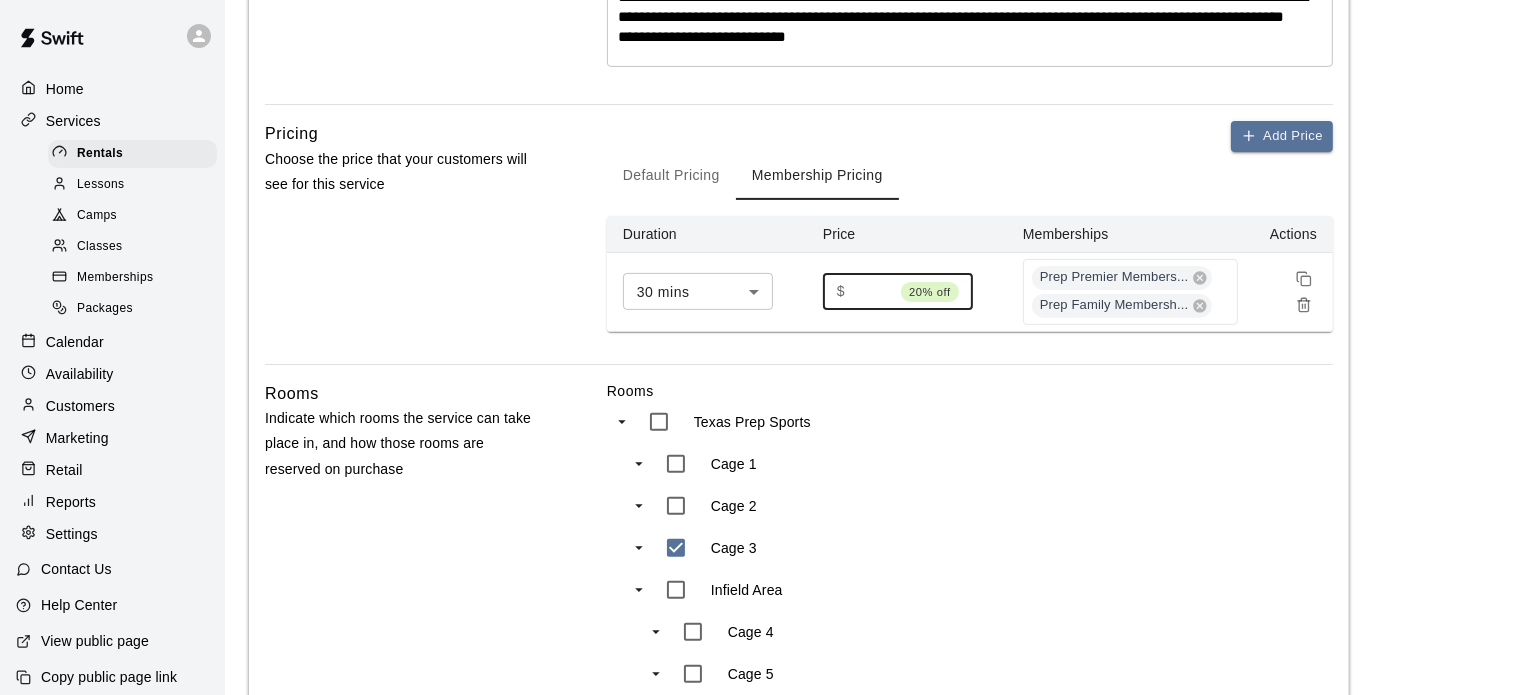 click on "**" at bounding box center [873, 291] 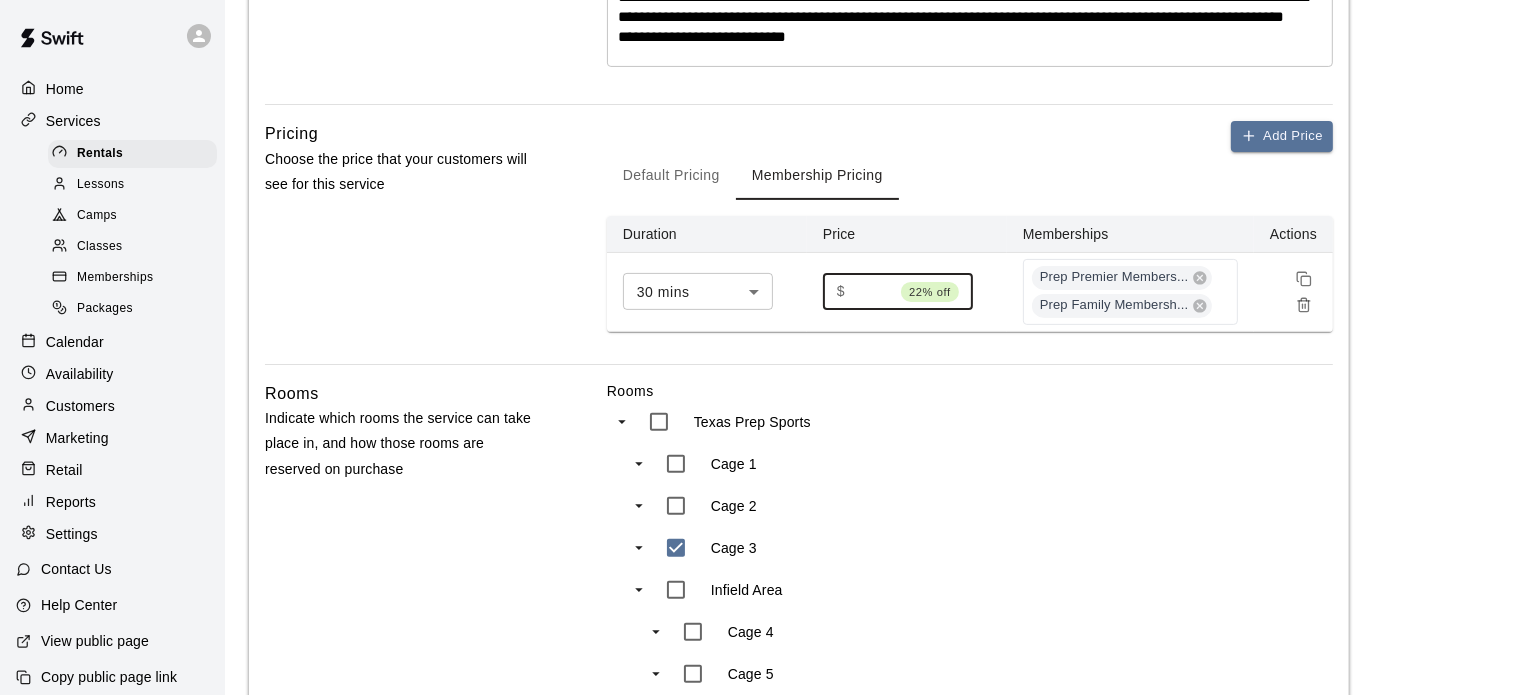 click on "**" at bounding box center (873, 291) 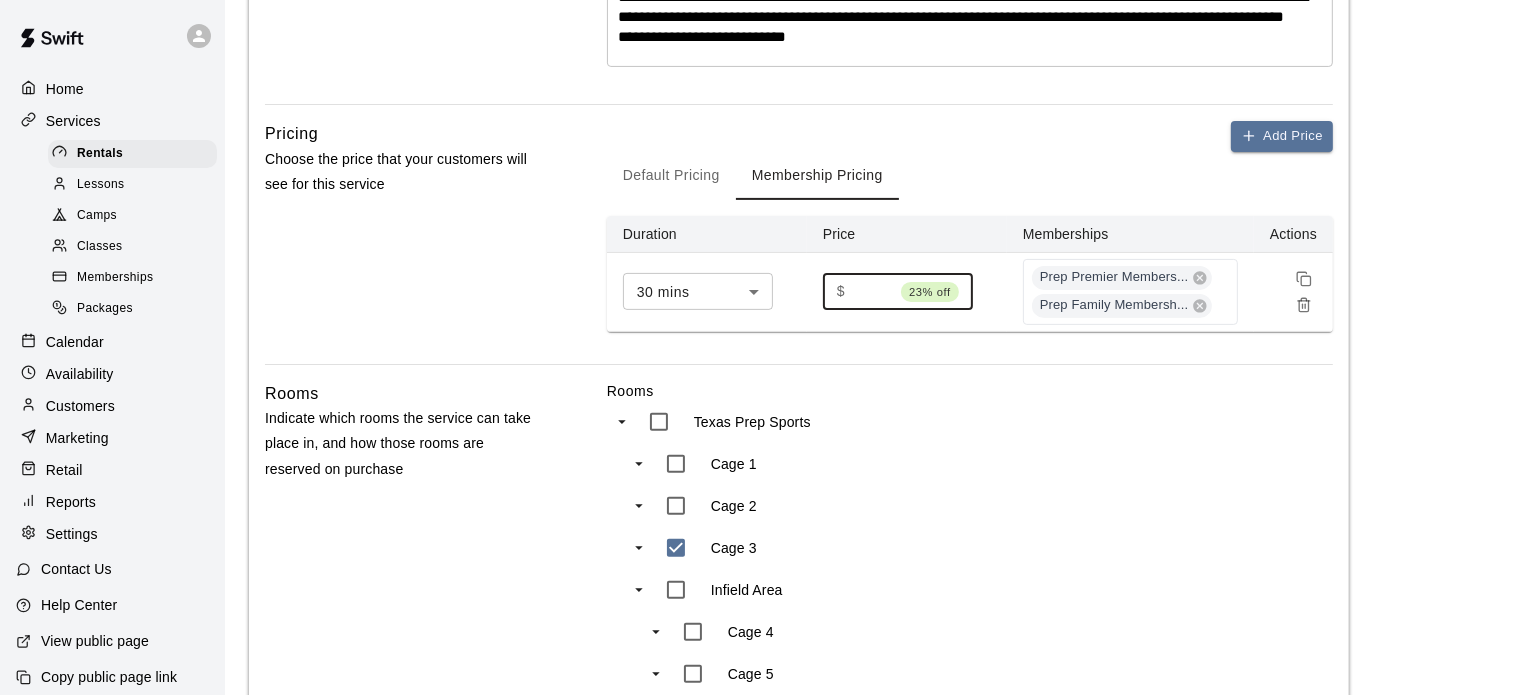 click on "**" at bounding box center (873, 291) 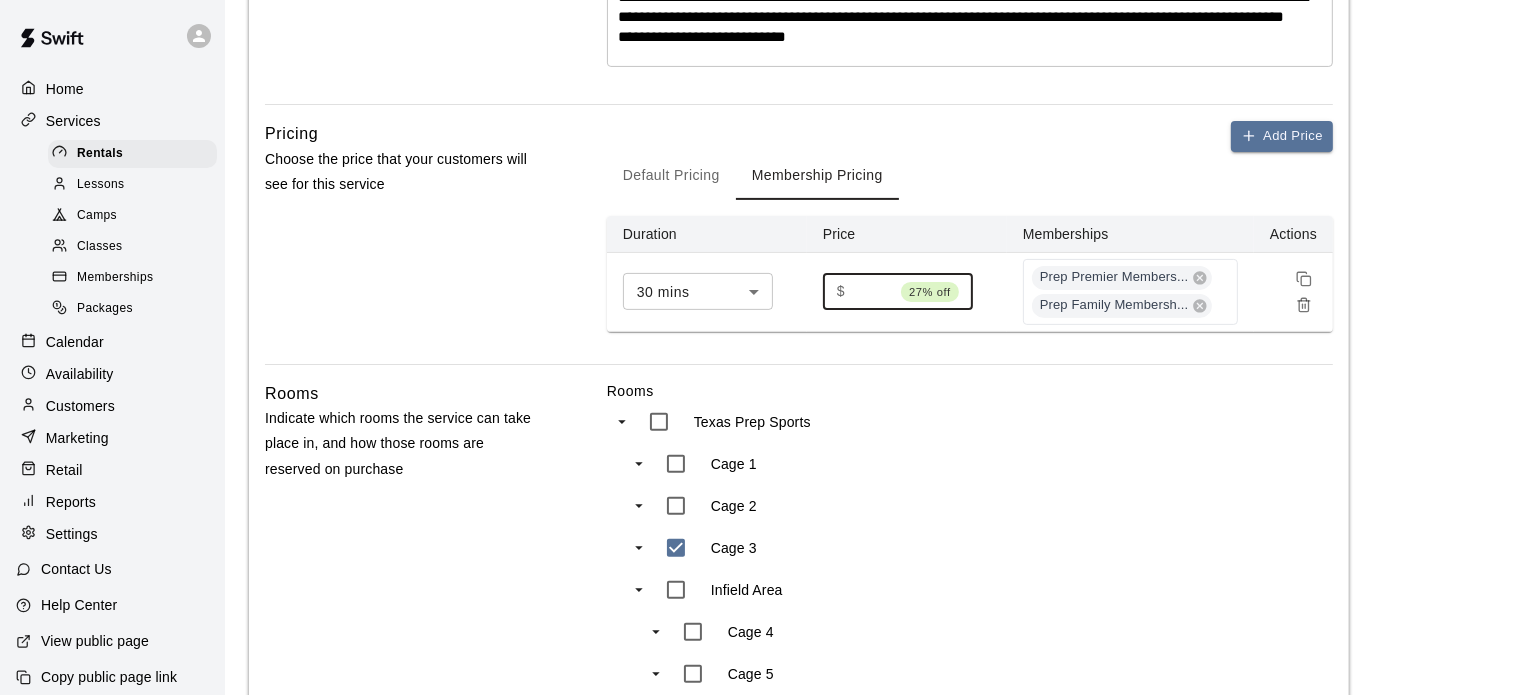 click on "**" at bounding box center [873, 291] 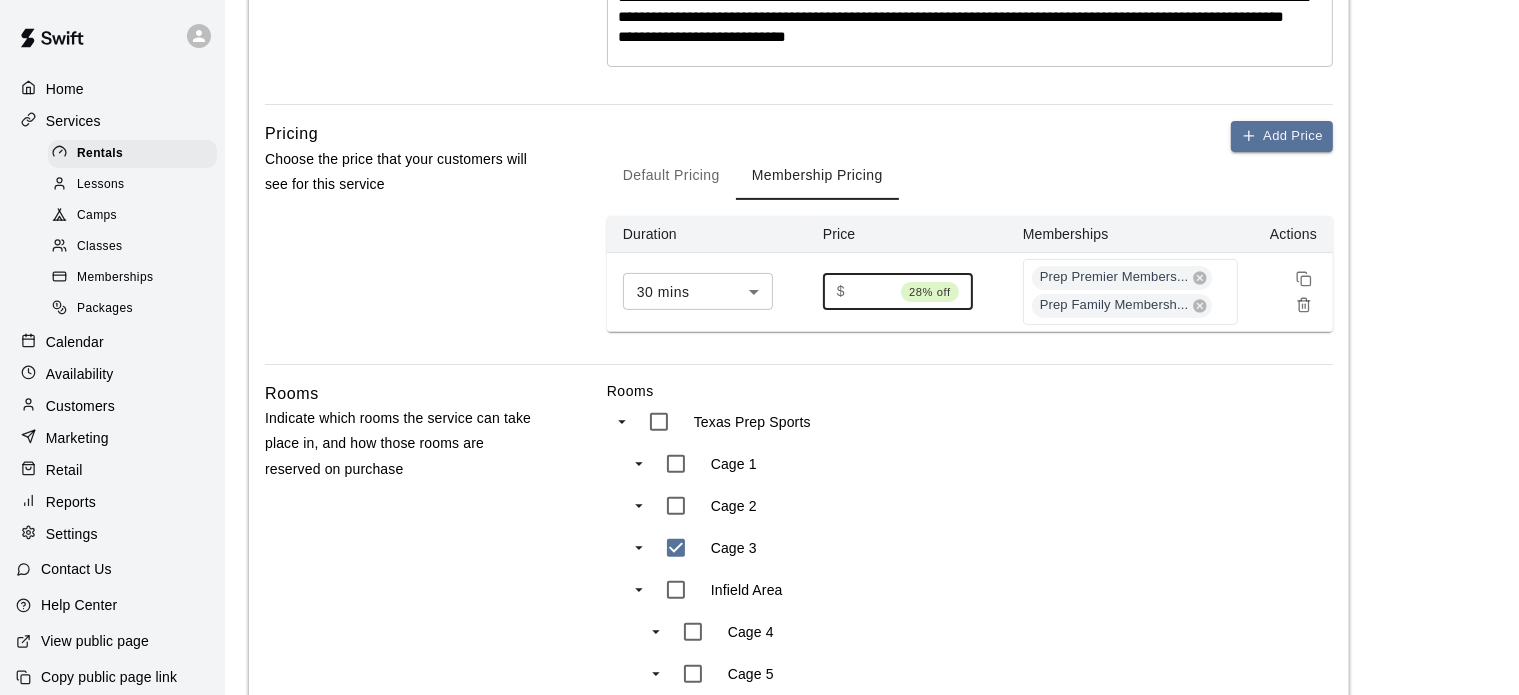 click on "**" at bounding box center (873, 291) 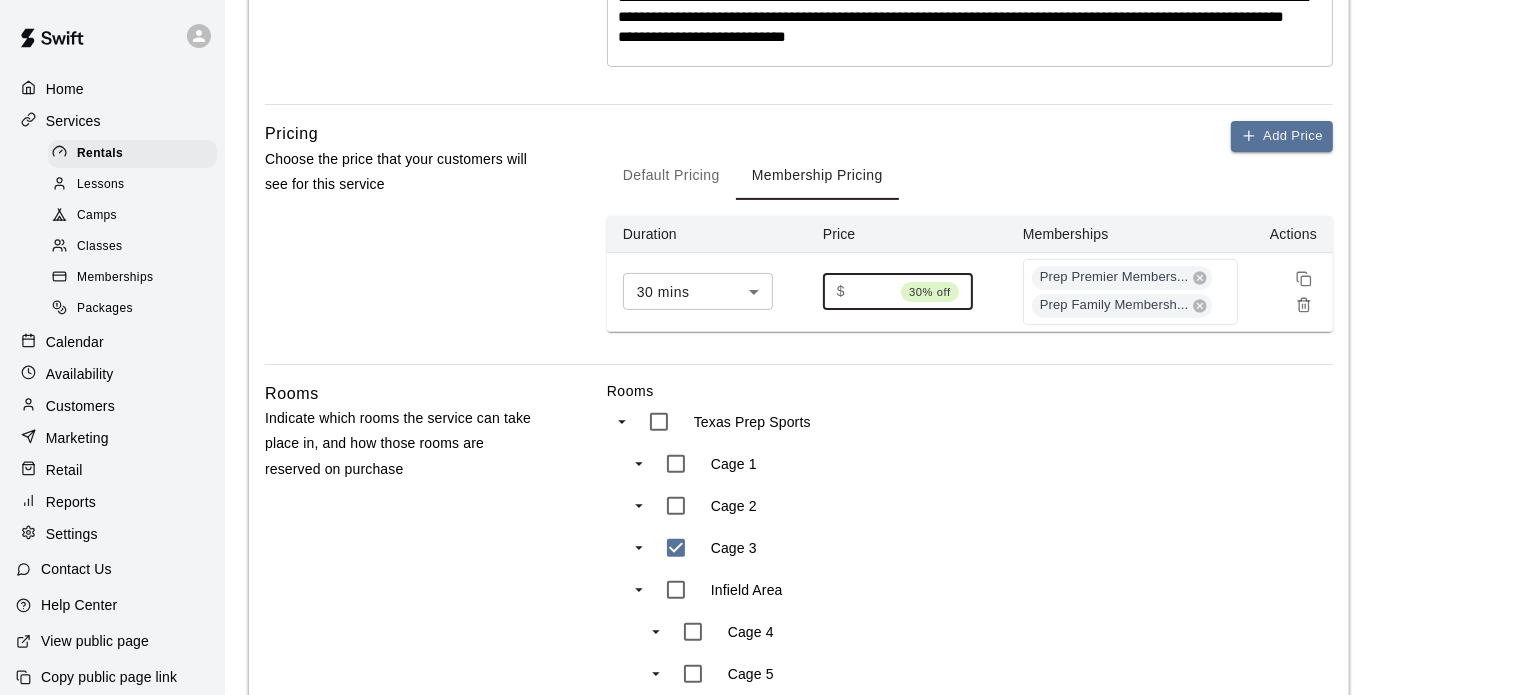 click on "**" at bounding box center [873, 291] 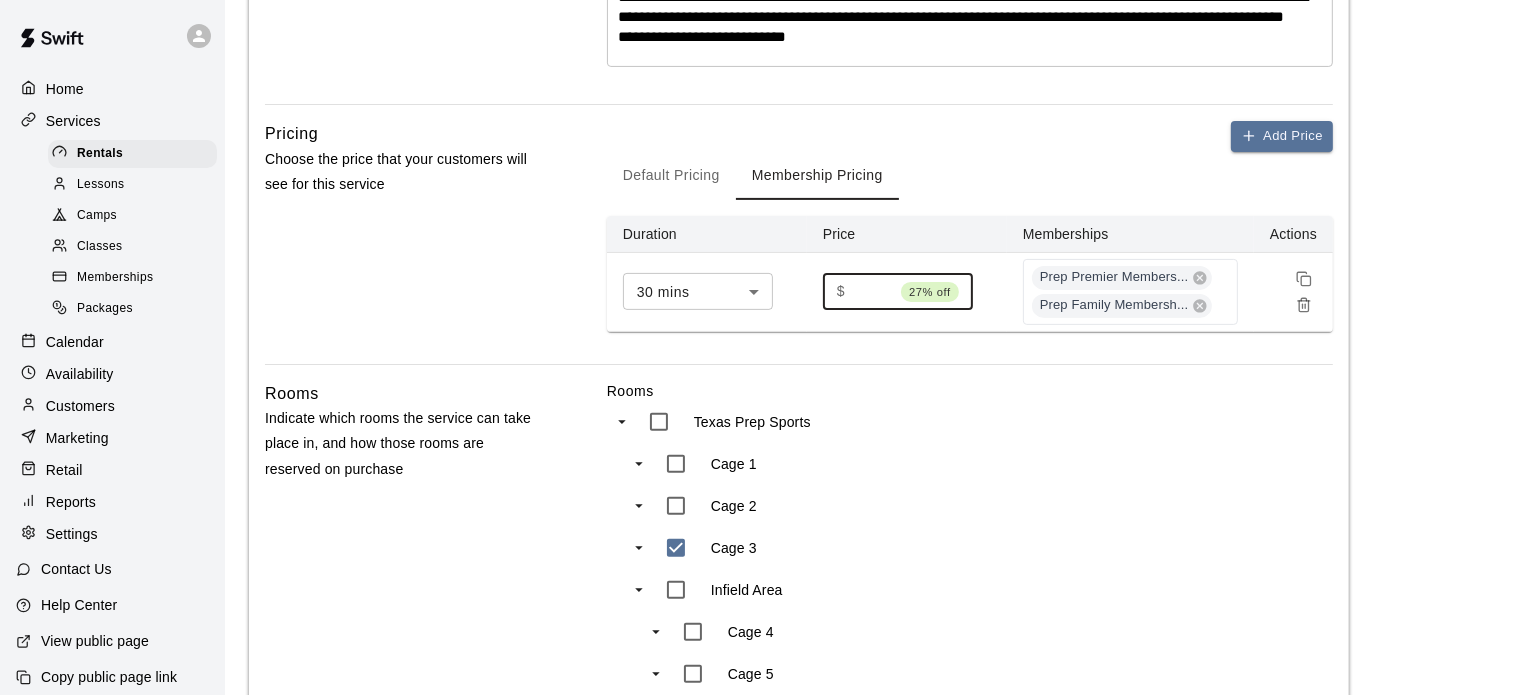 click on "**" at bounding box center [873, 291] 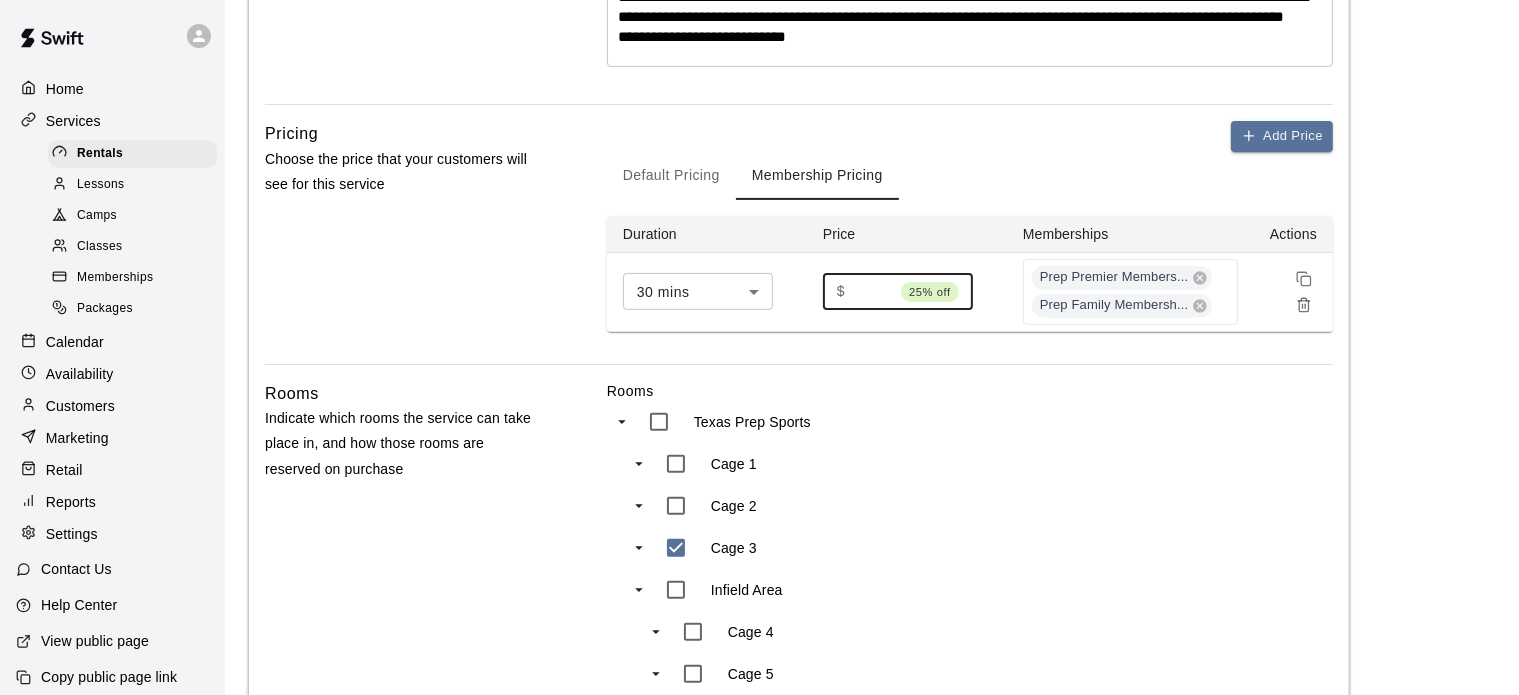 click on "**" at bounding box center [873, 291] 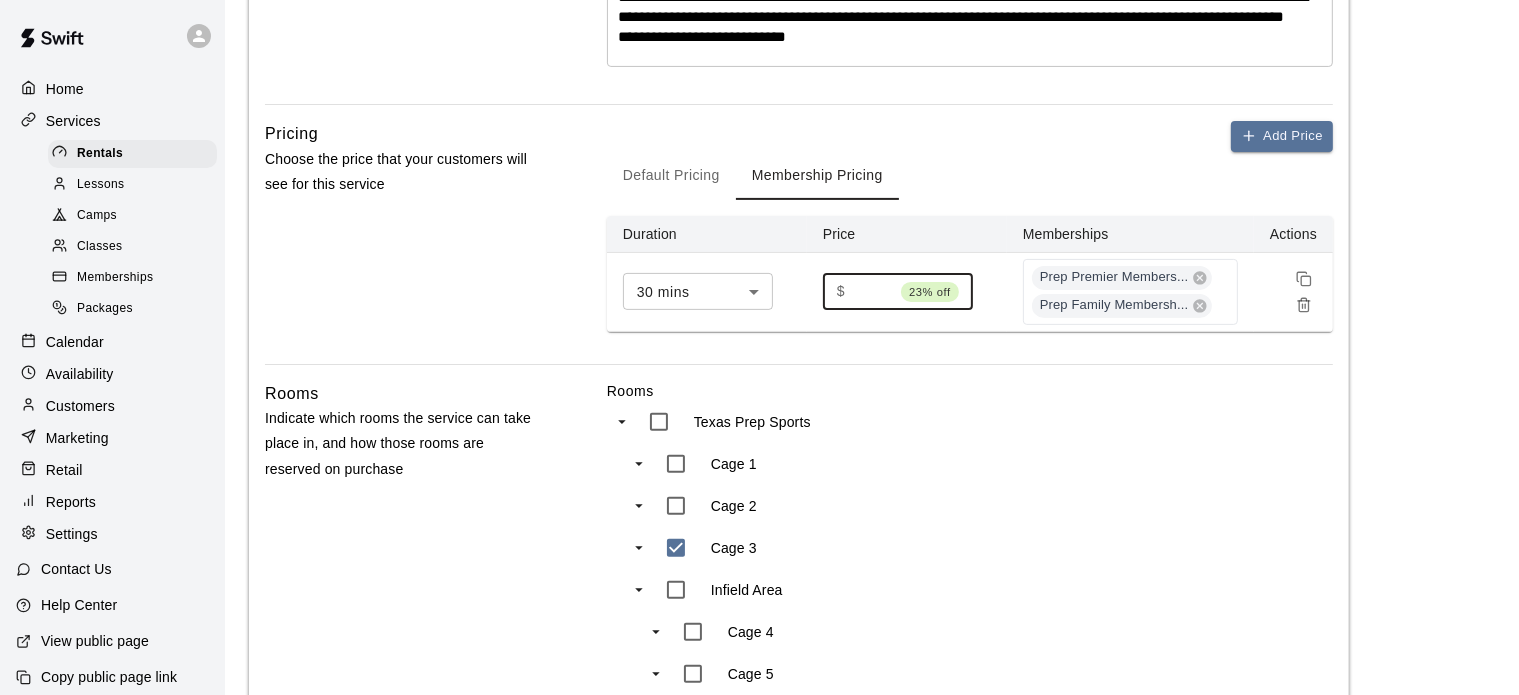 click on "**" at bounding box center [873, 291] 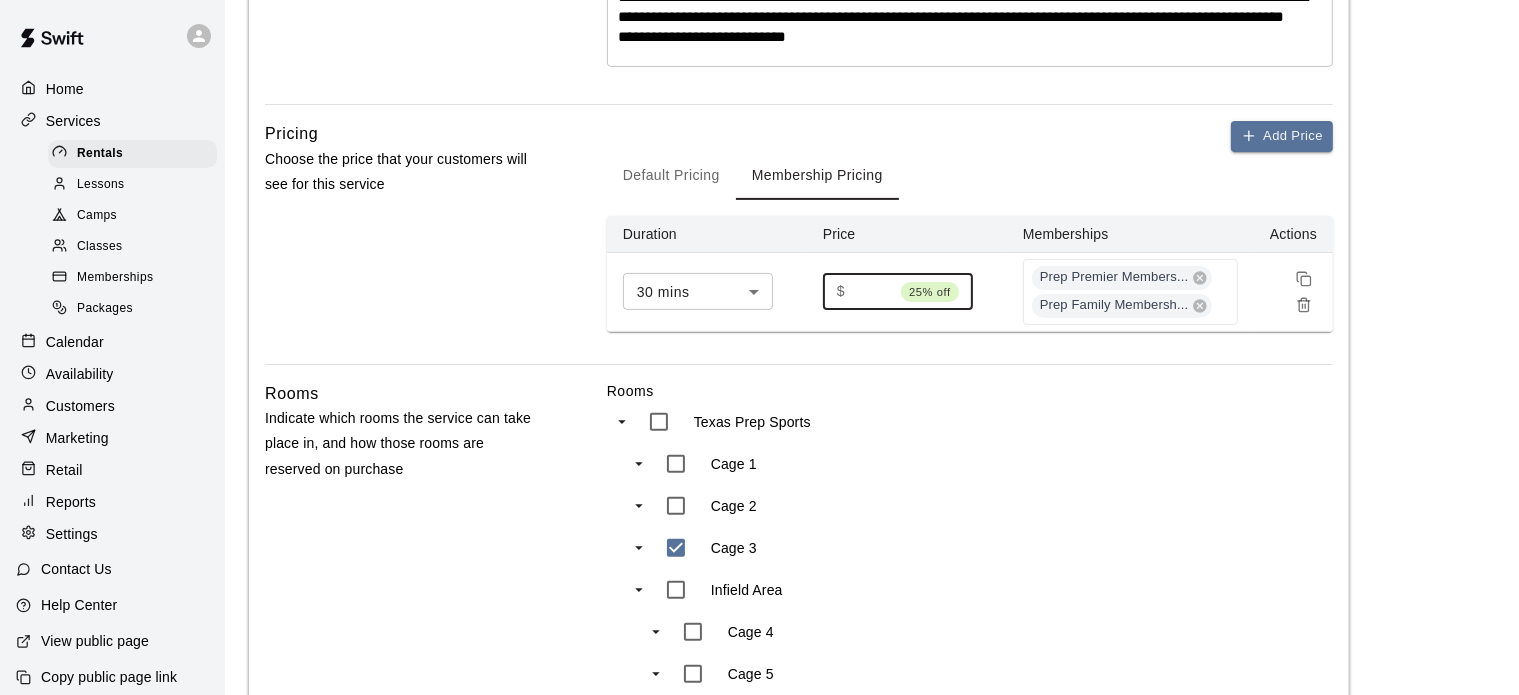 type on "**" 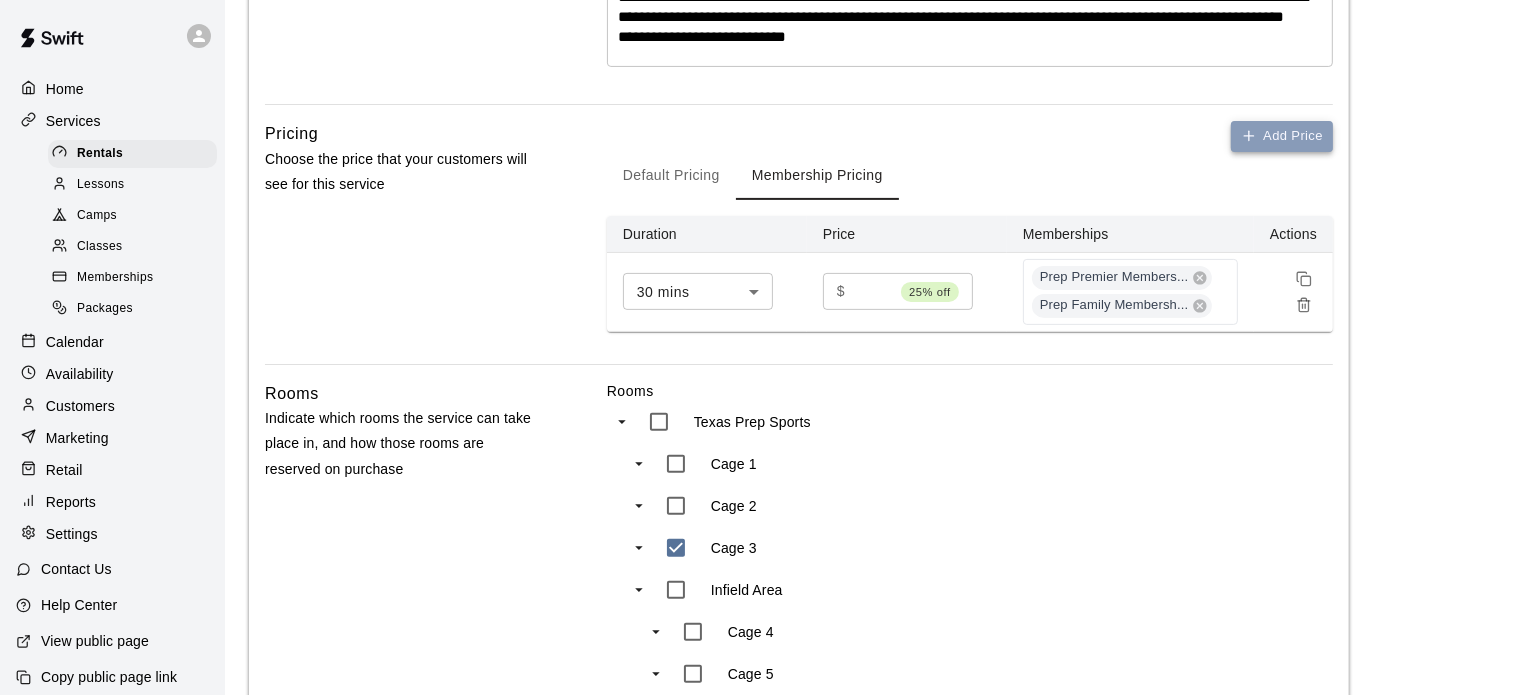 click 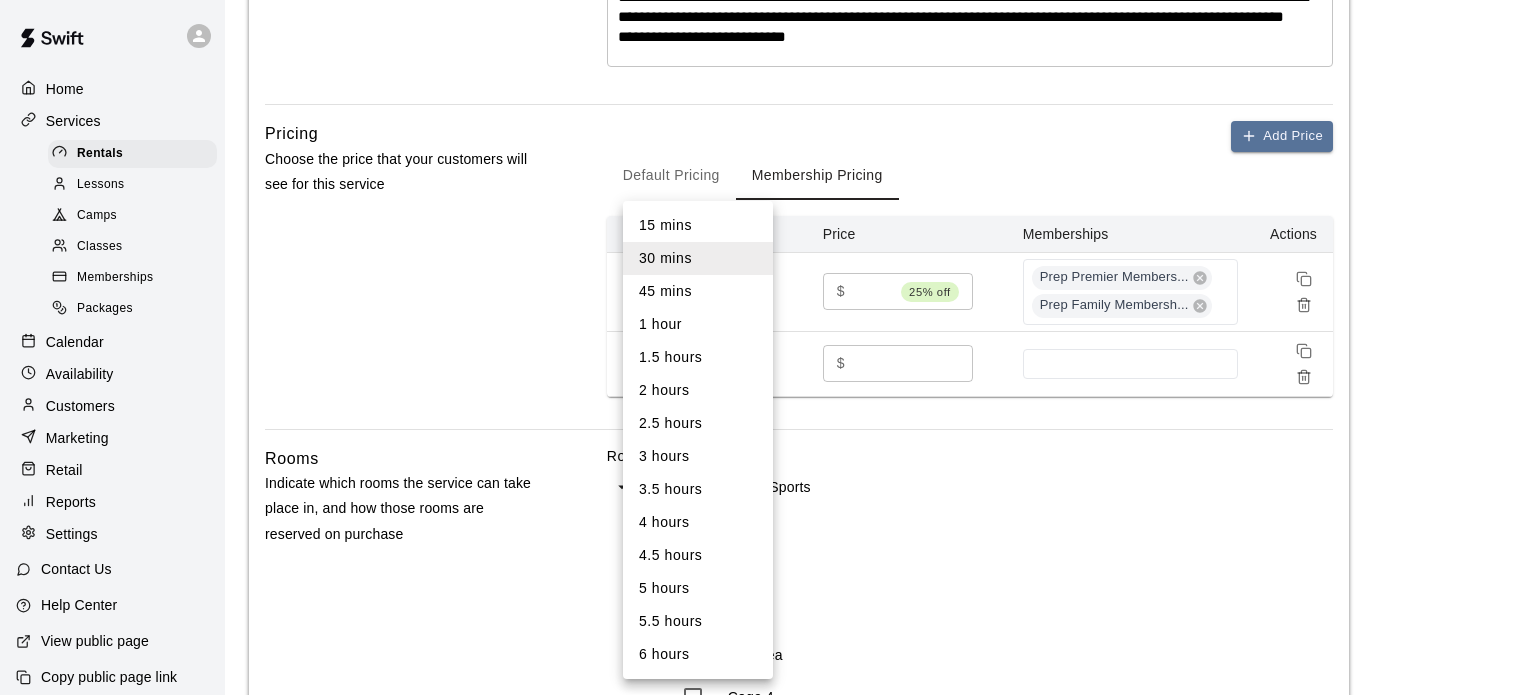 click on "**********" at bounding box center (768, 331) 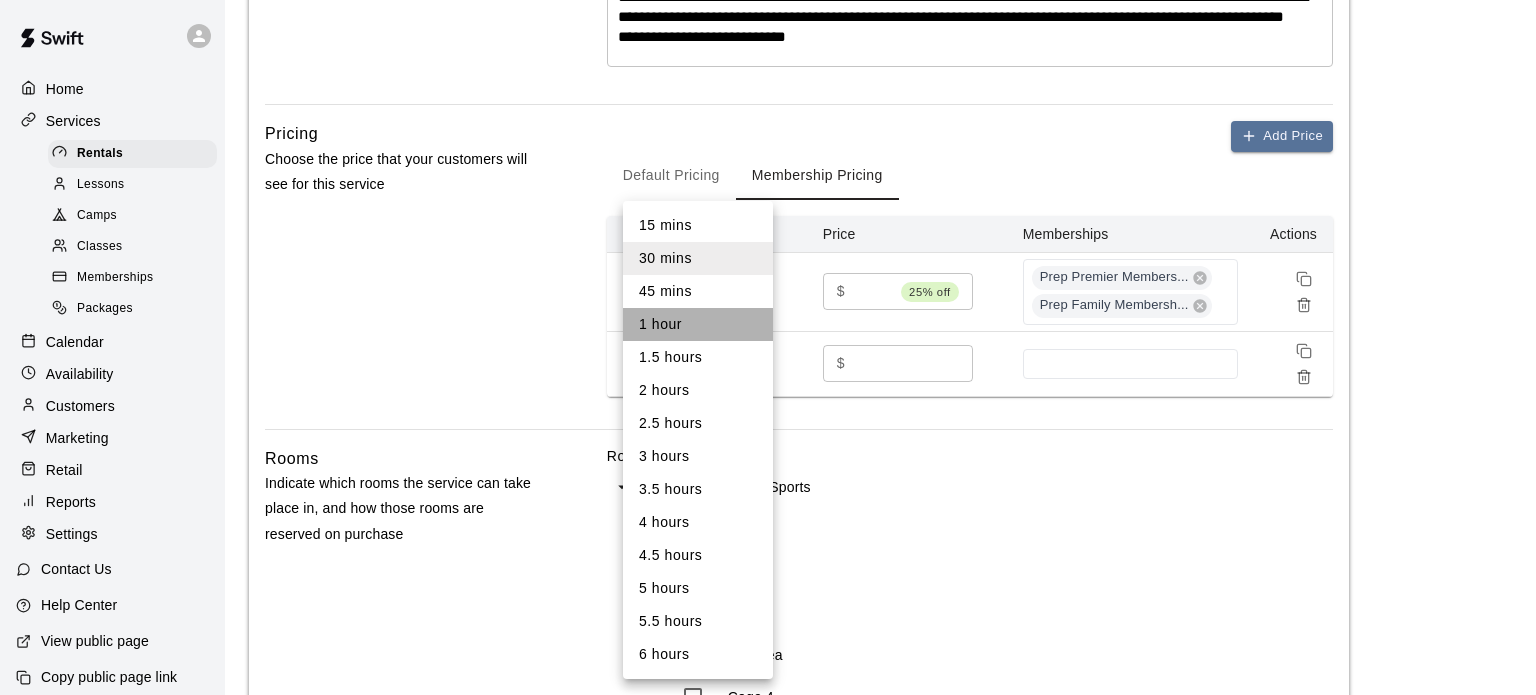 click on "1 hour" at bounding box center [698, 324] 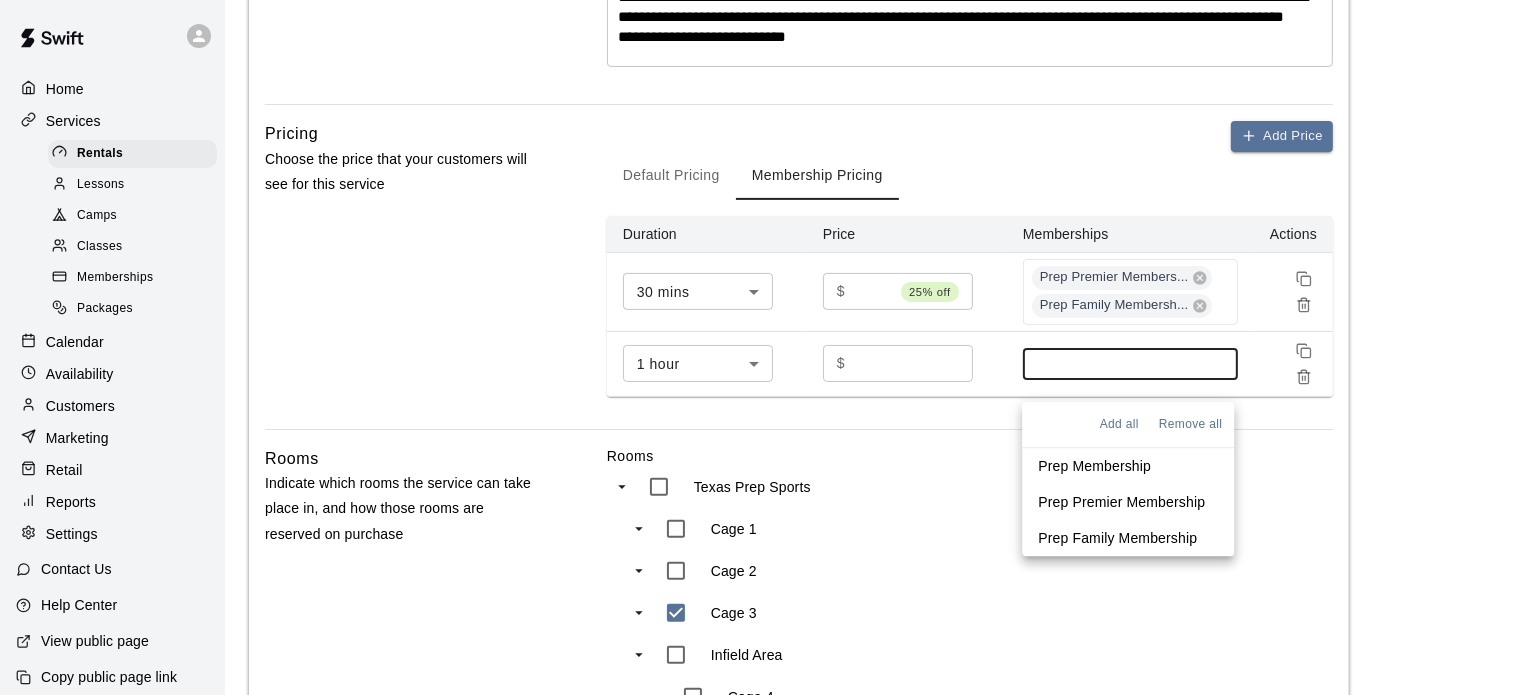 click at bounding box center [1130, 364] 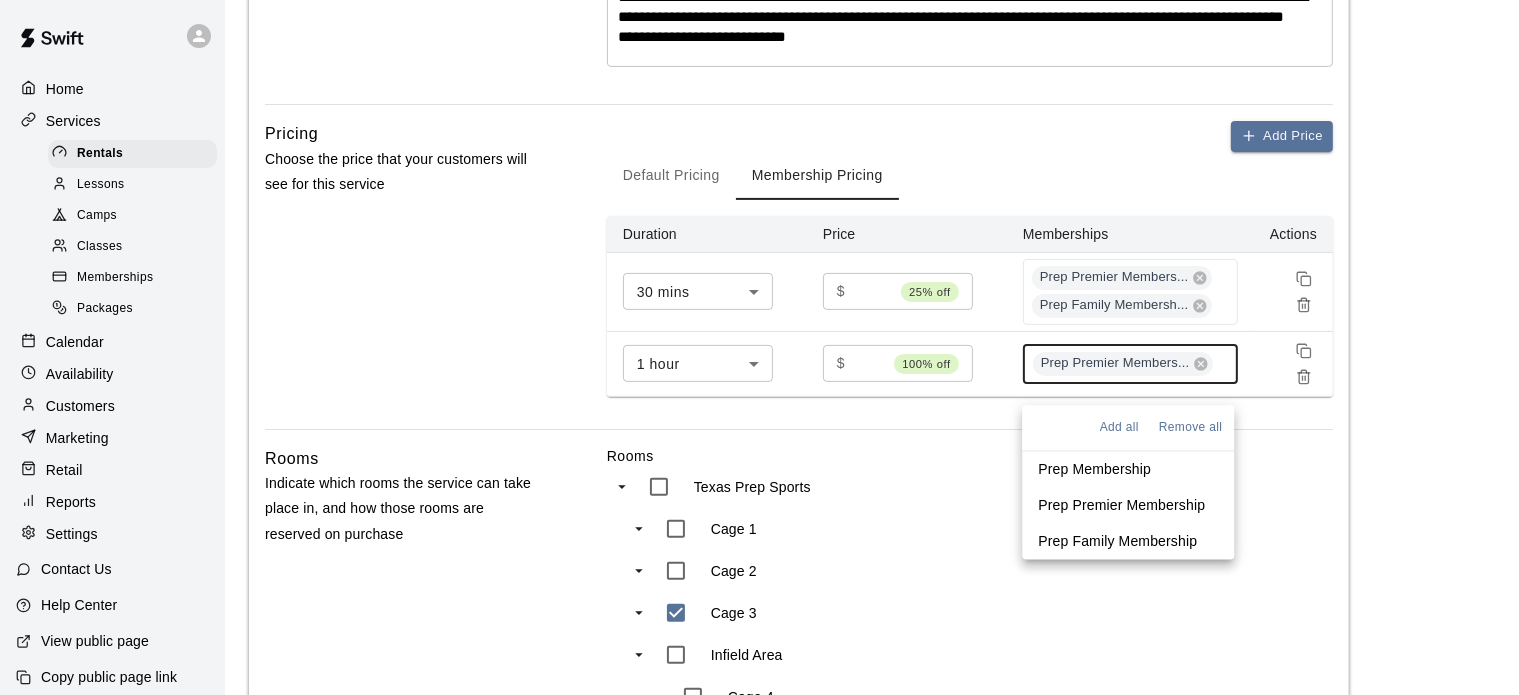 click on "Prep Family Membership" at bounding box center (1117, 542) 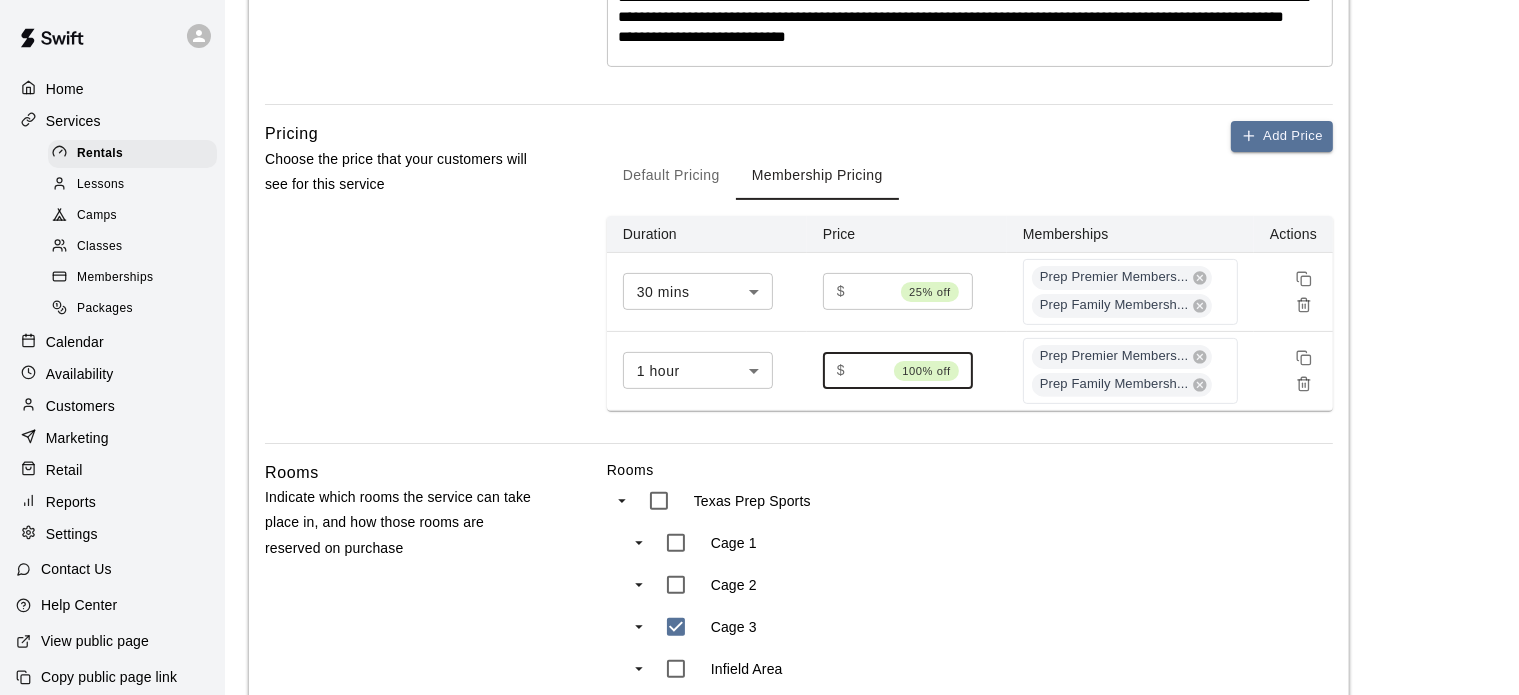 click on "*" at bounding box center (869, 370) 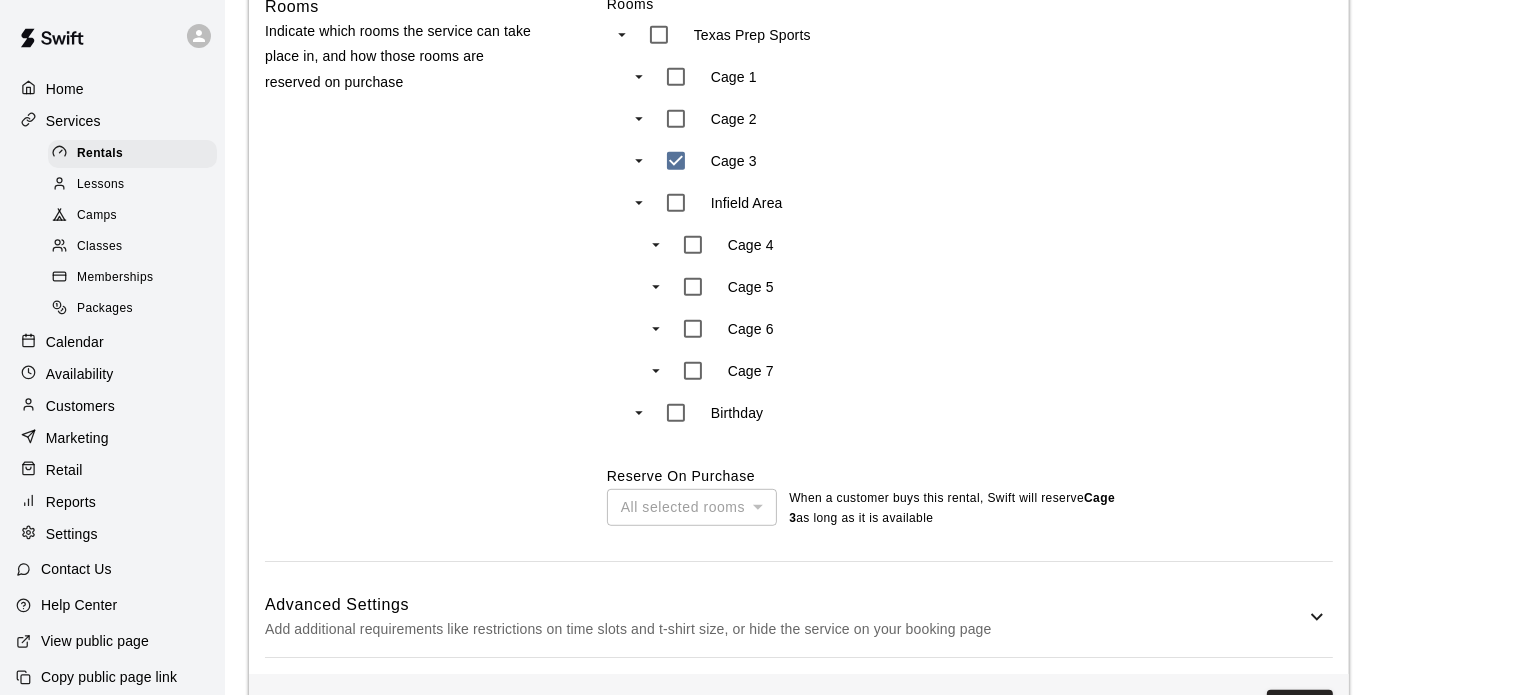 scroll, scrollTop: 1108, scrollLeft: 0, axis: vertical 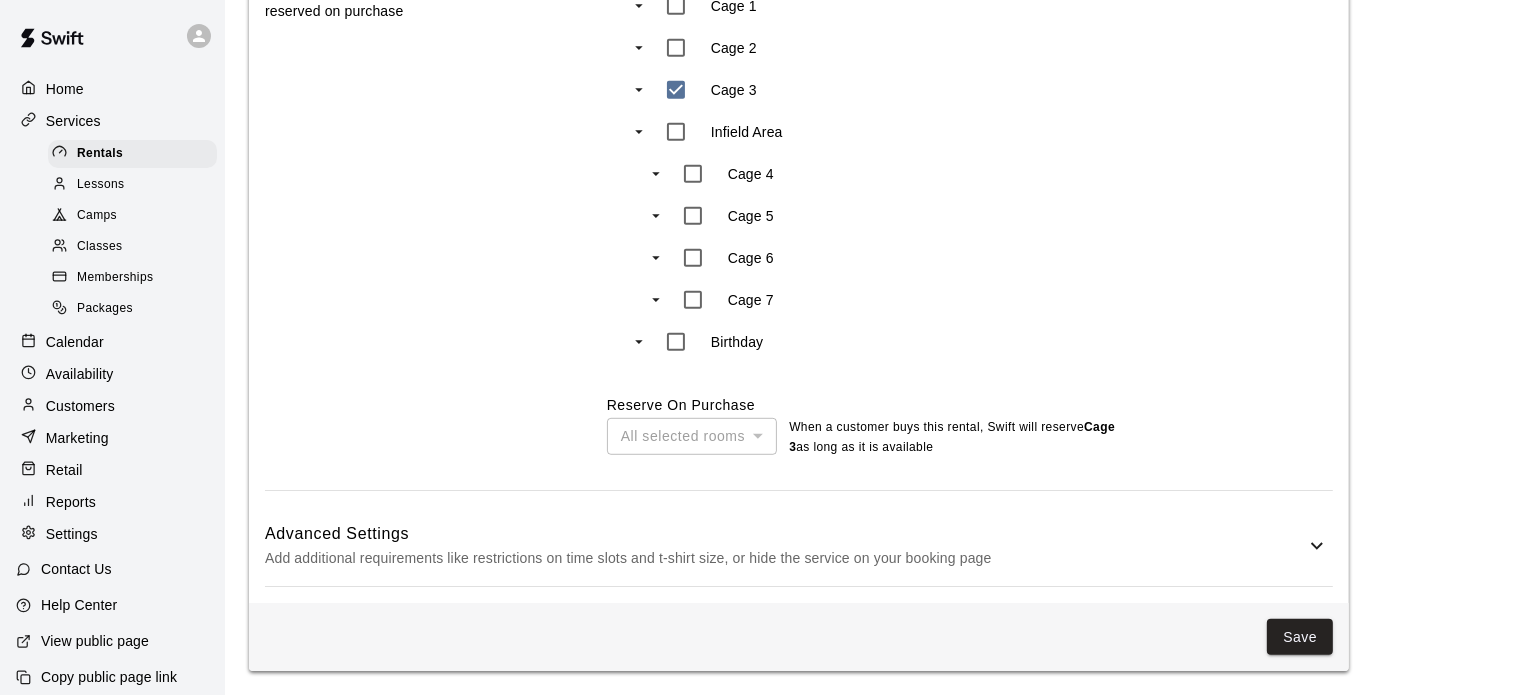 type on "**" 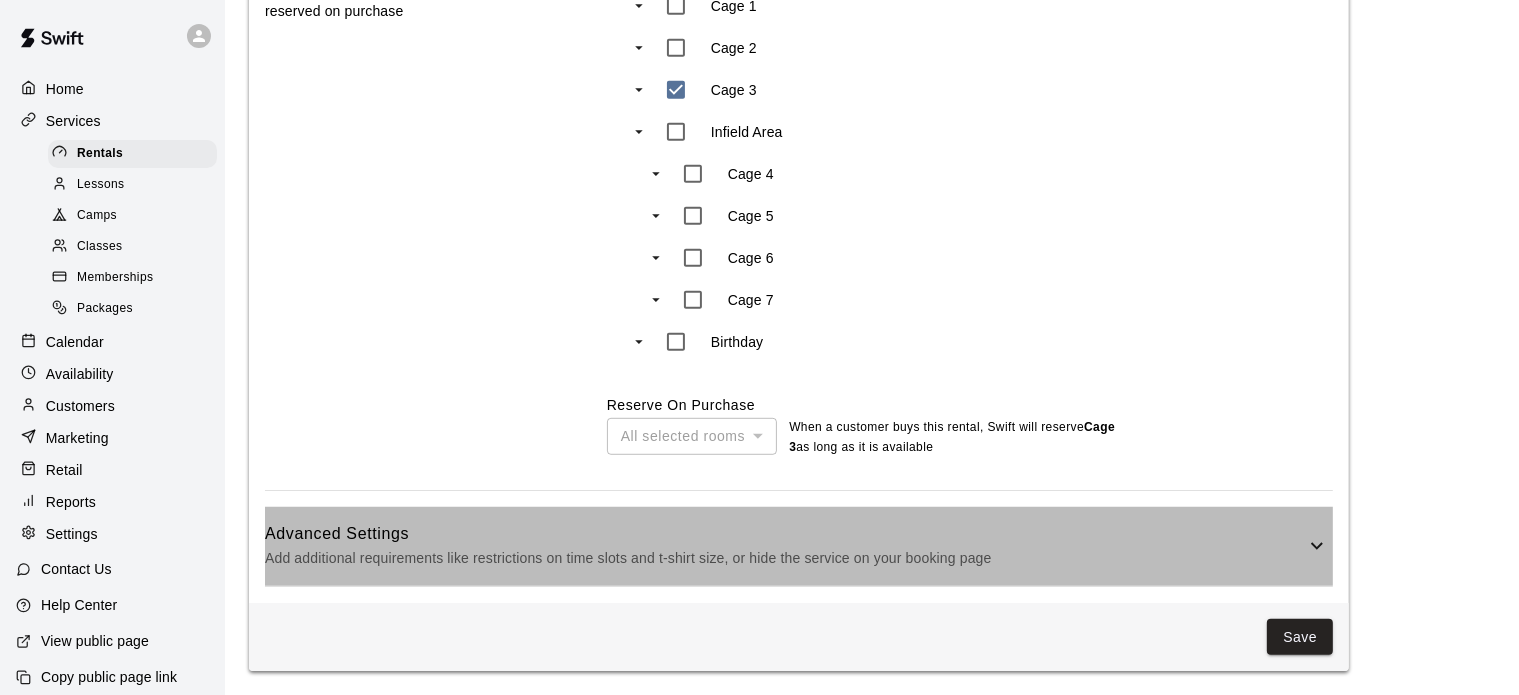 click 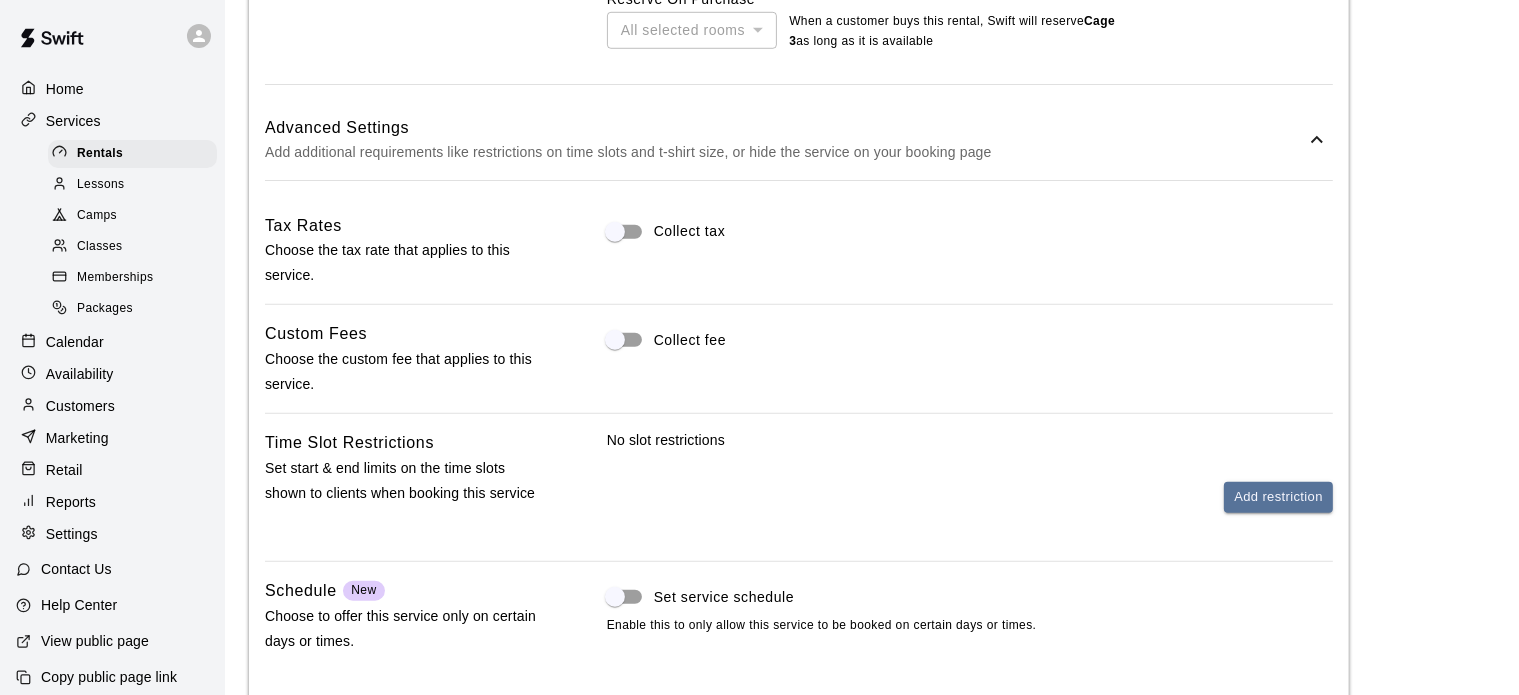 scroll, scrollTop: 1504, scrollLeft: 0, axis: vertical 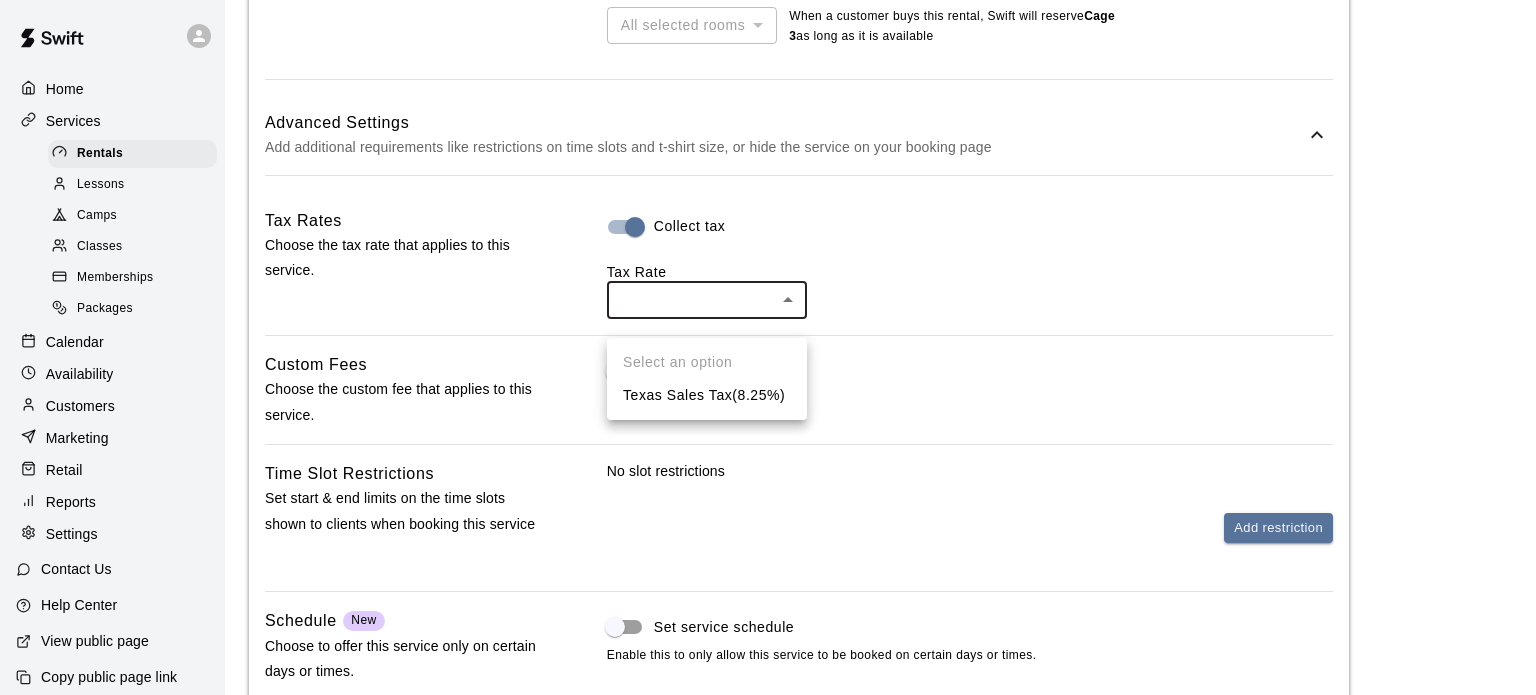 click on "**********" at bounding box center (768, -184) 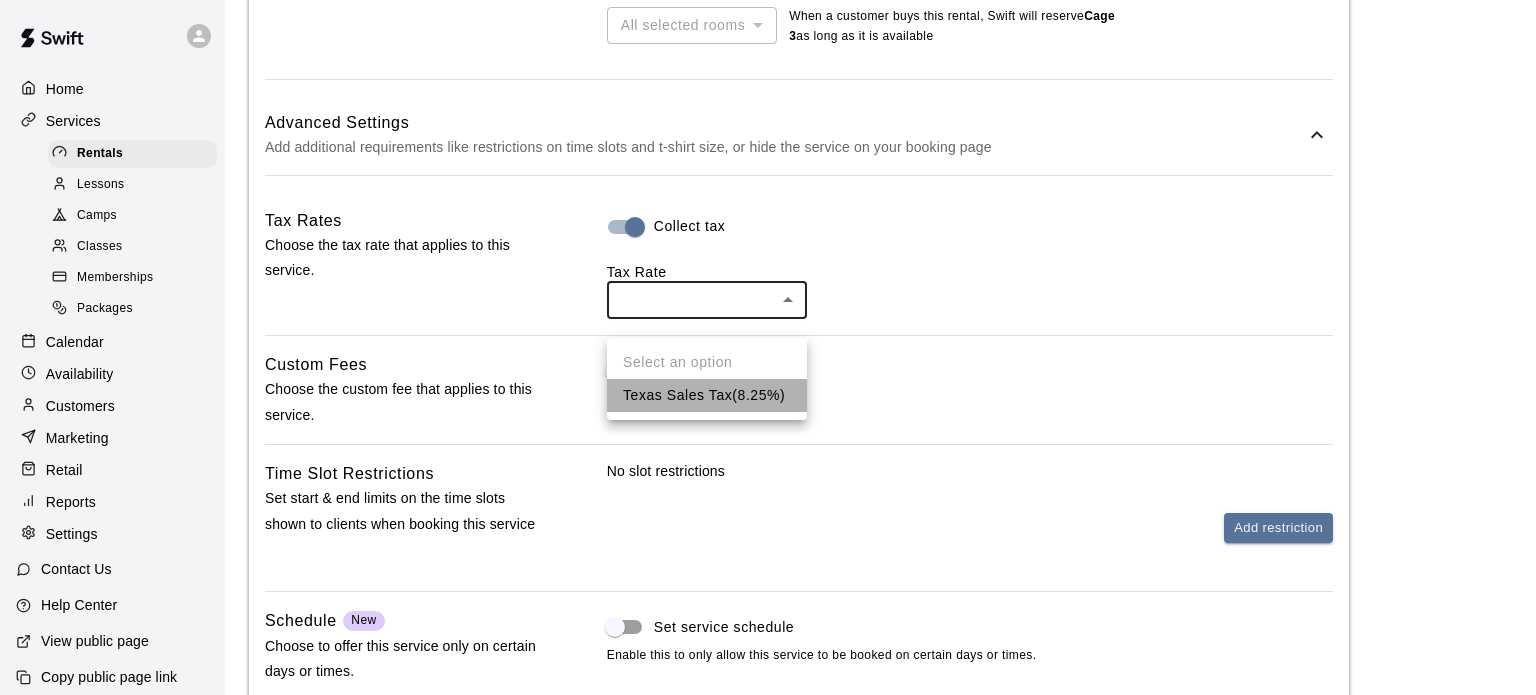 click on "Texas Sales Tax  ( 8.25 %)" at bounding box center [707, 395] 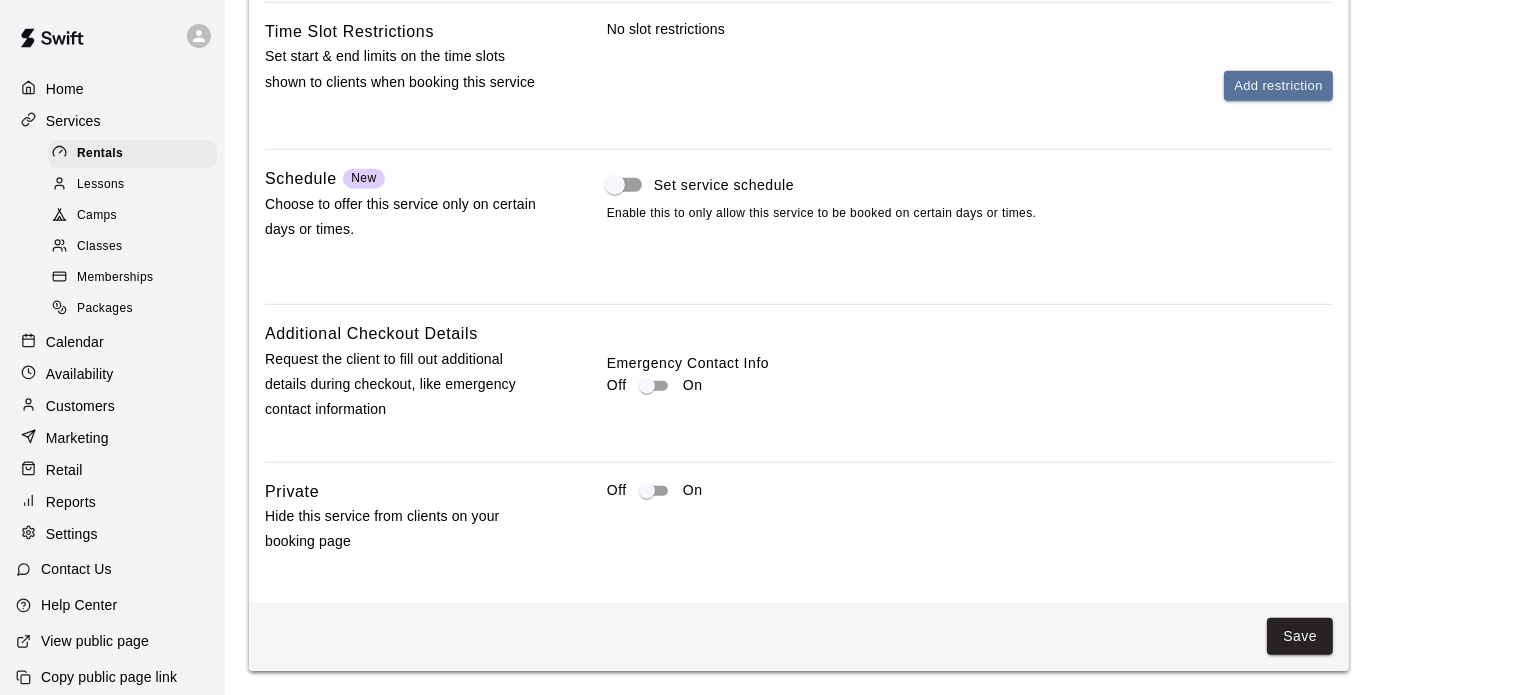 scroll, scrollTop: 1964, scrollLeft: 0, axis: vertical 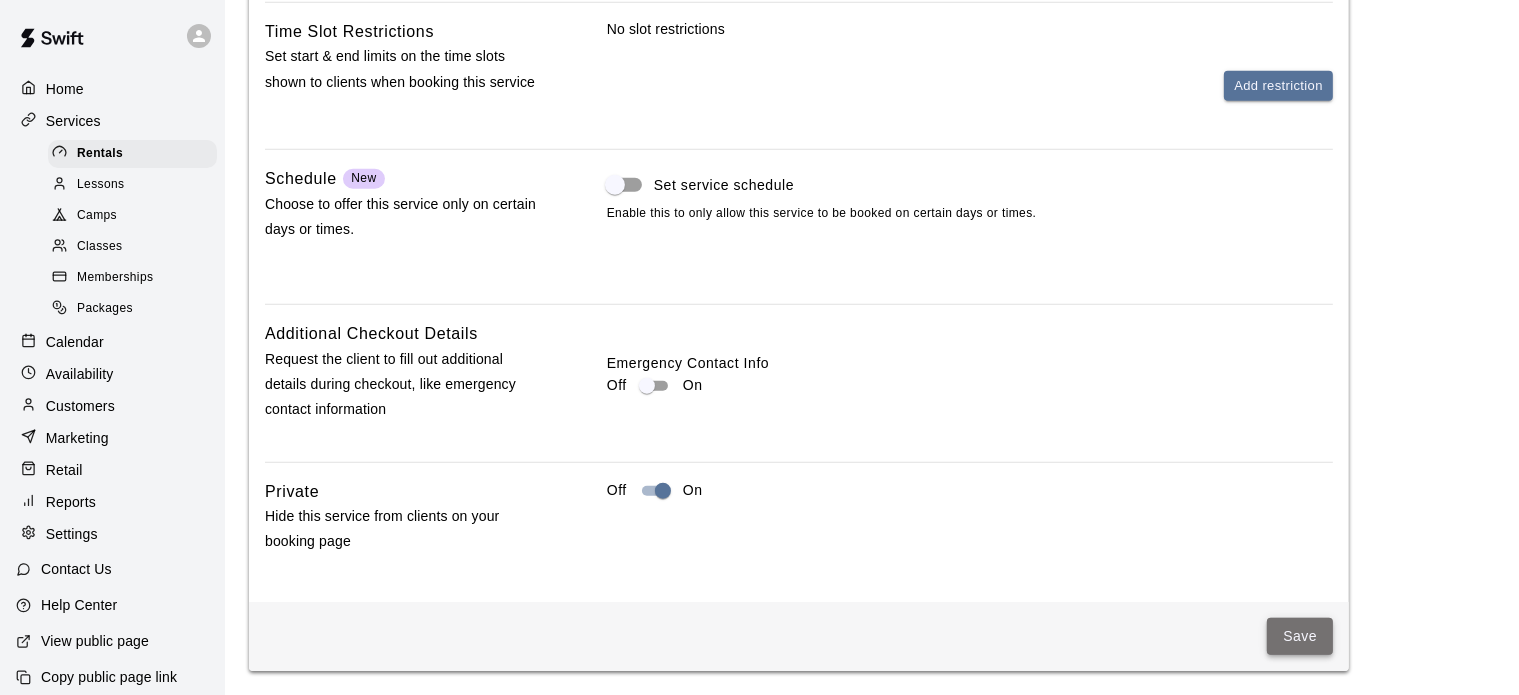 click on "Save" at bounding box center [1300, 636] 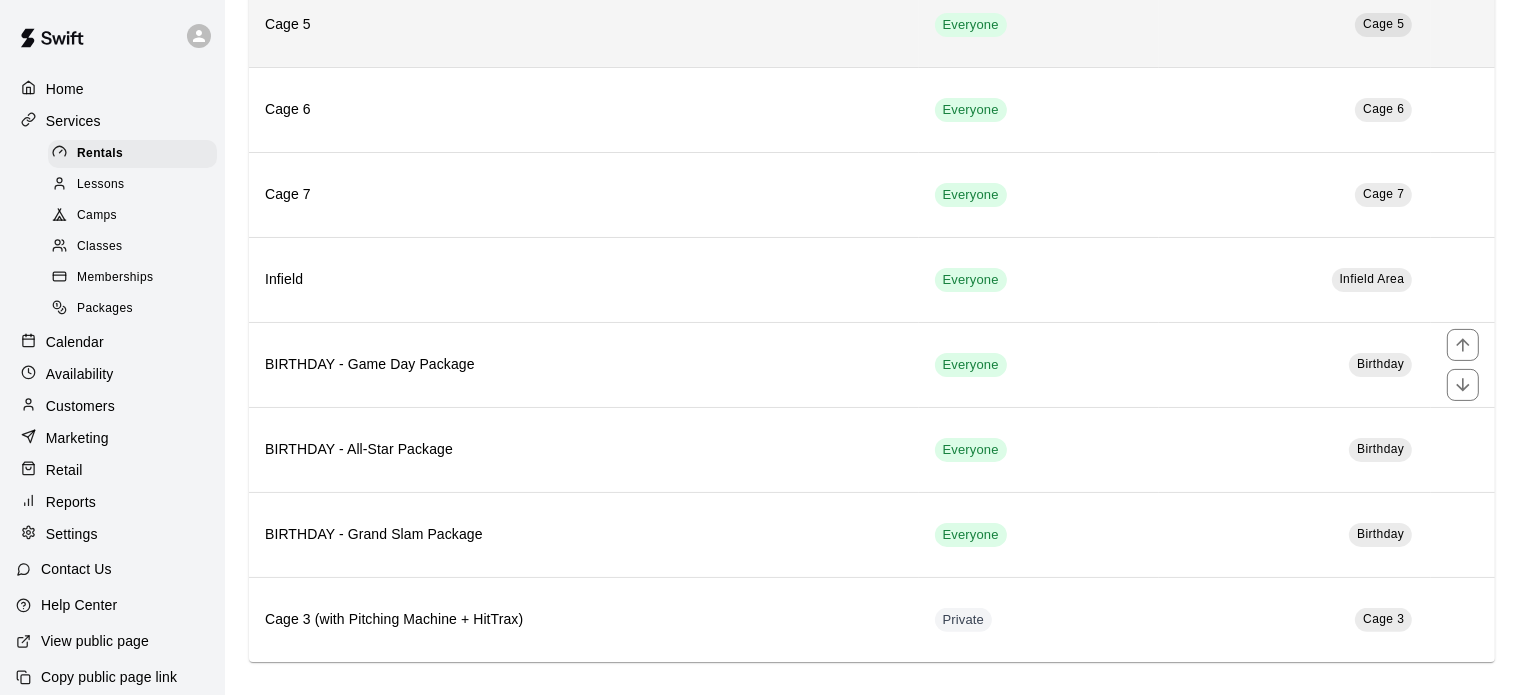 scroll, scrollTop: 385, scrollLeft: 0, axis: vertical 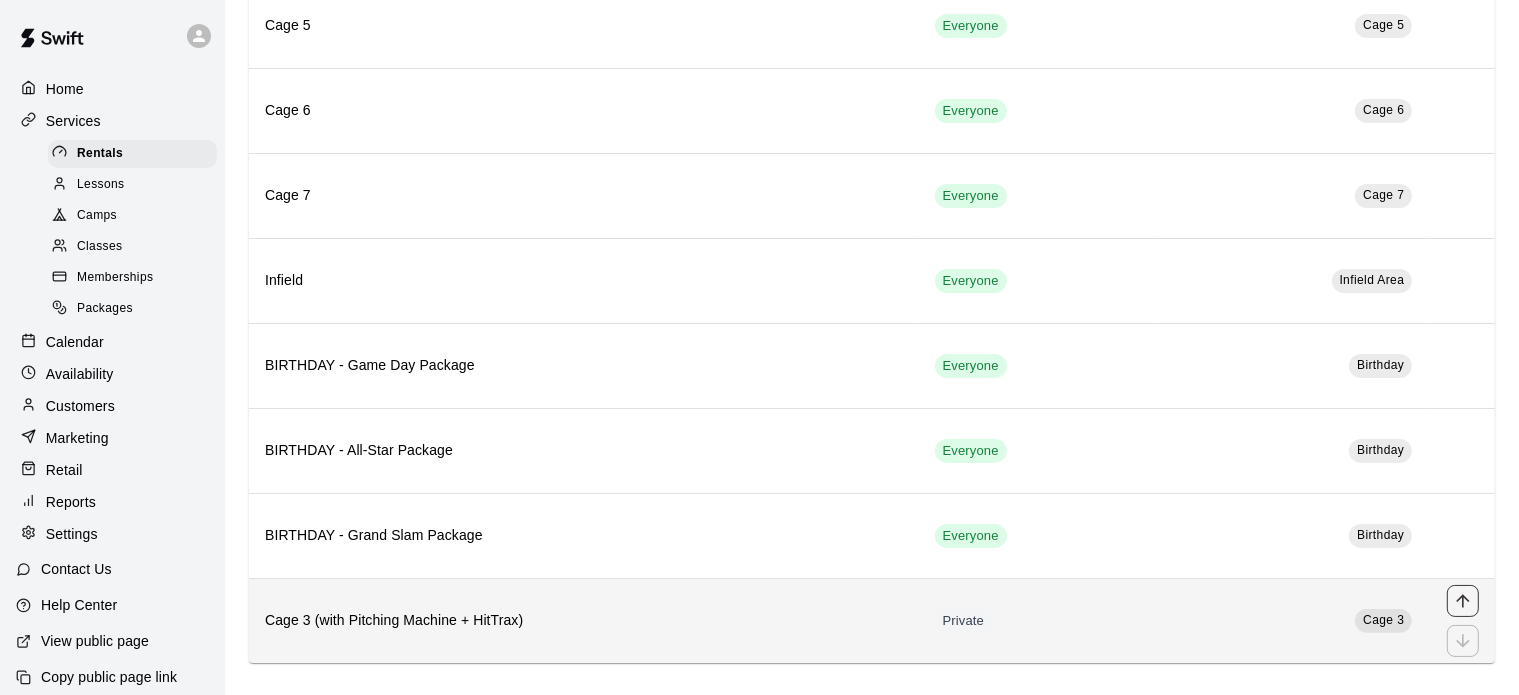 click 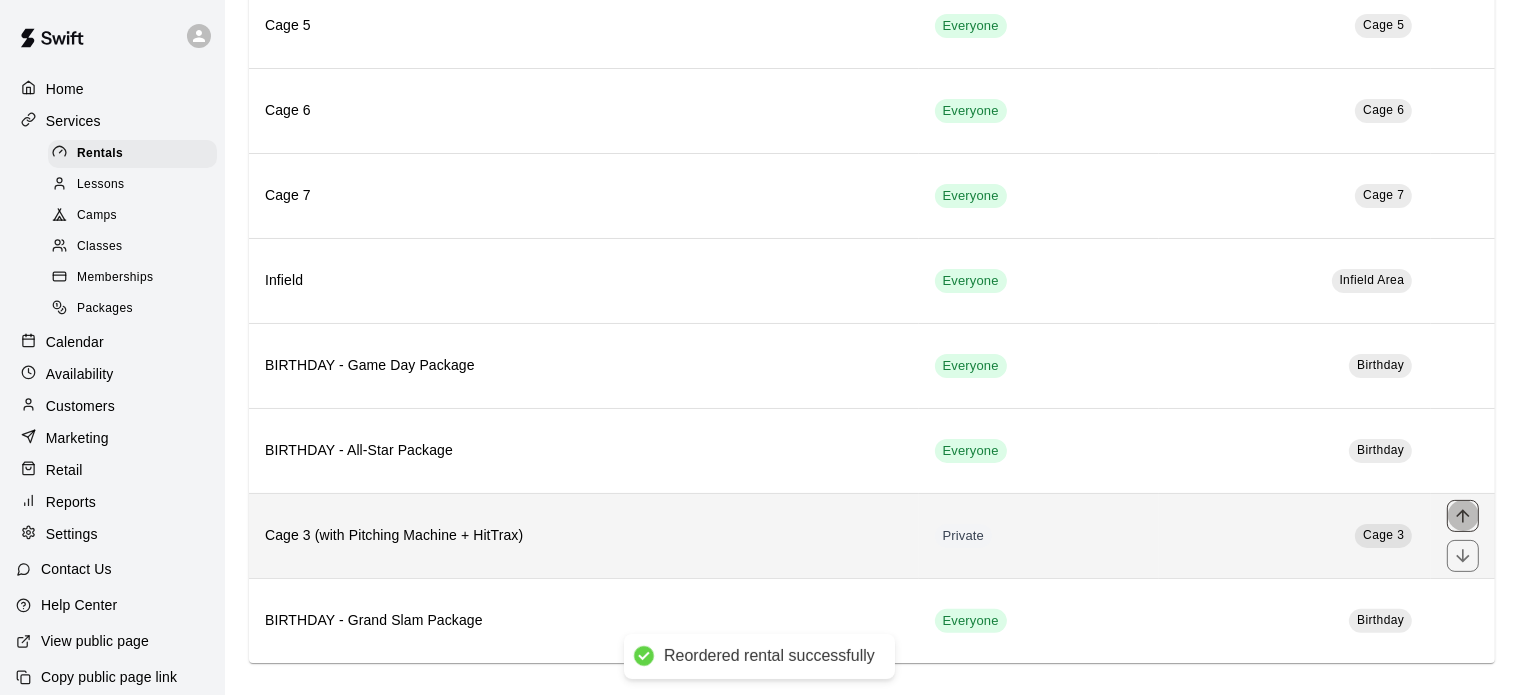 click 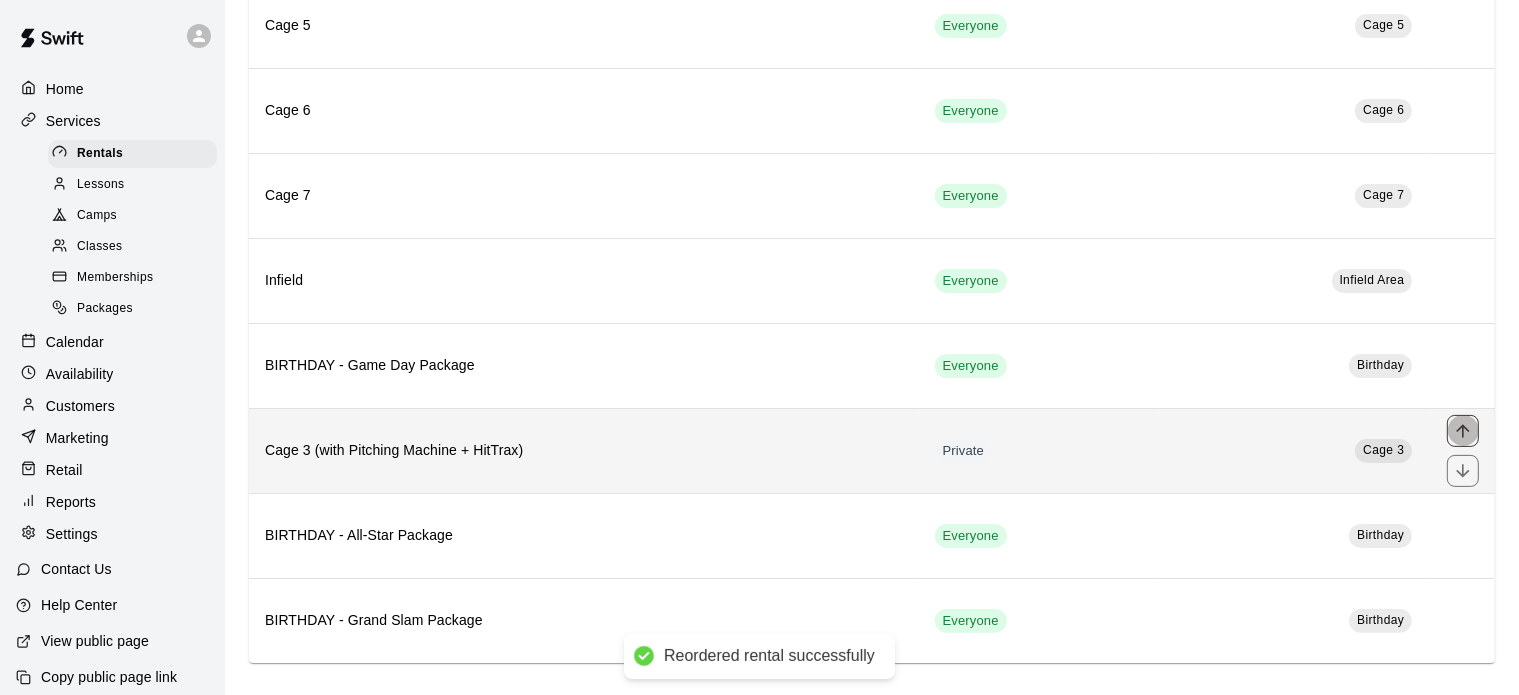 click at bounding box center [1463, 431] 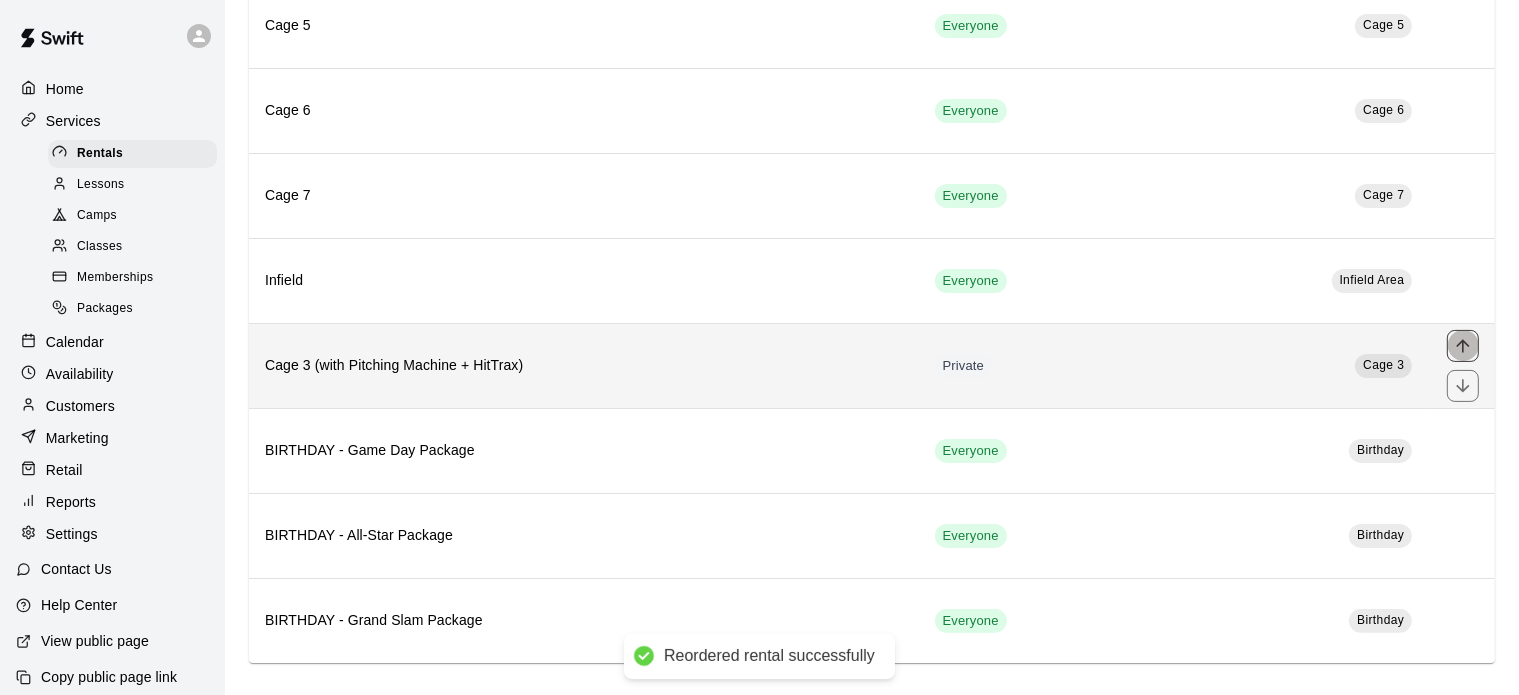 click 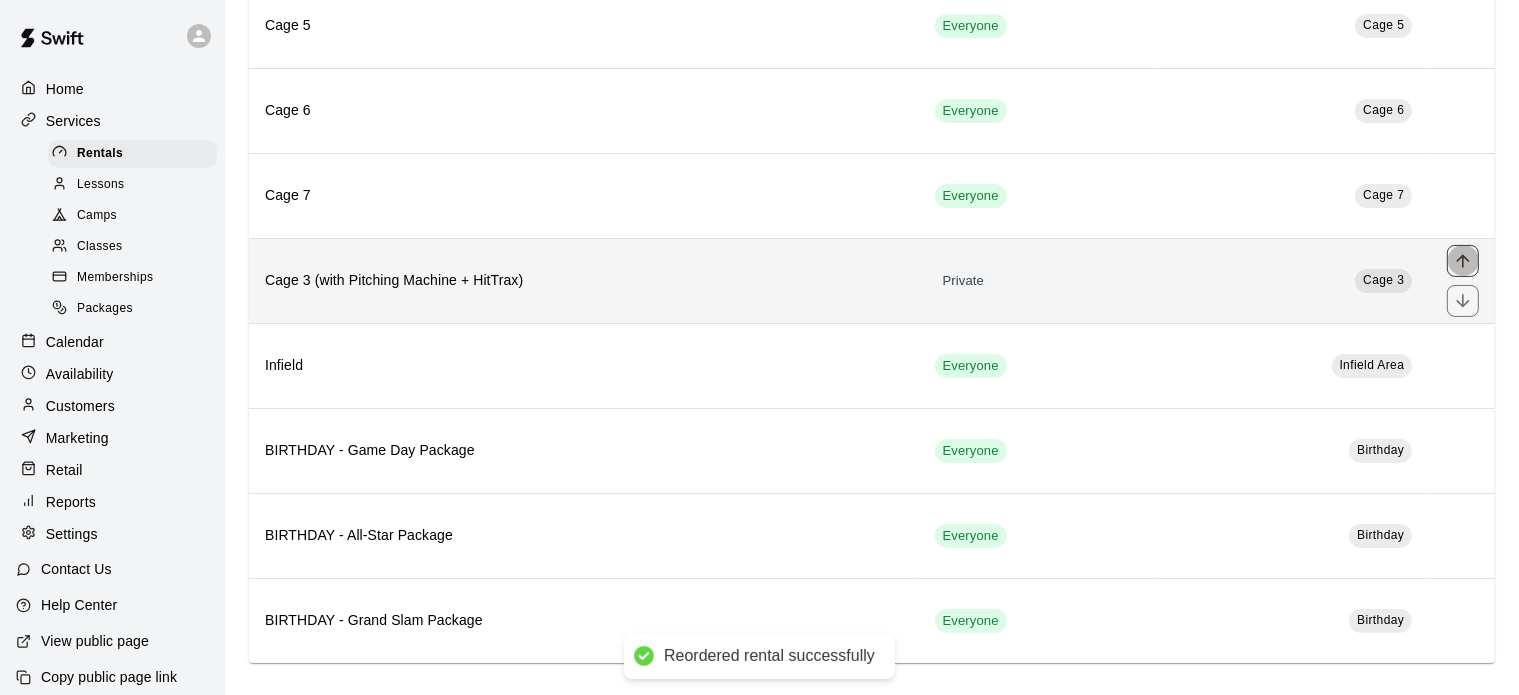 click 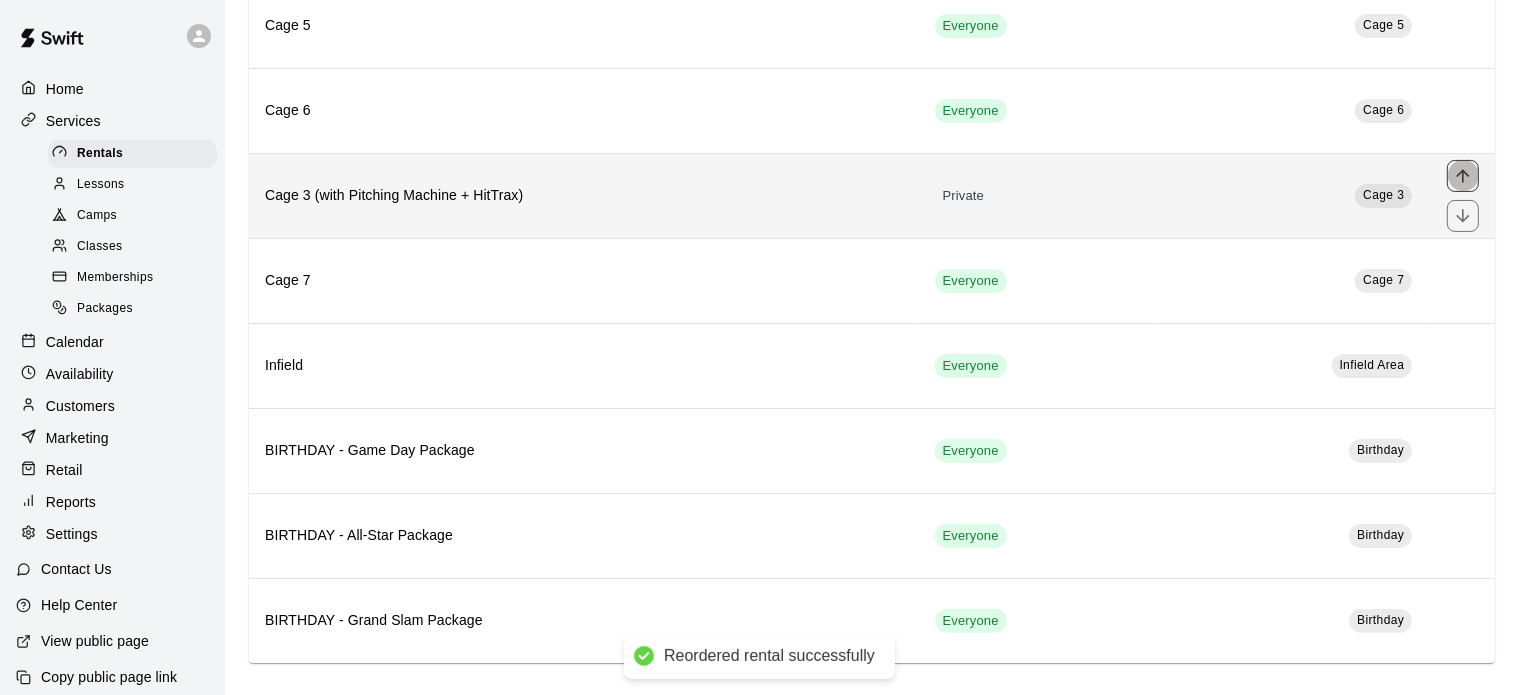 click 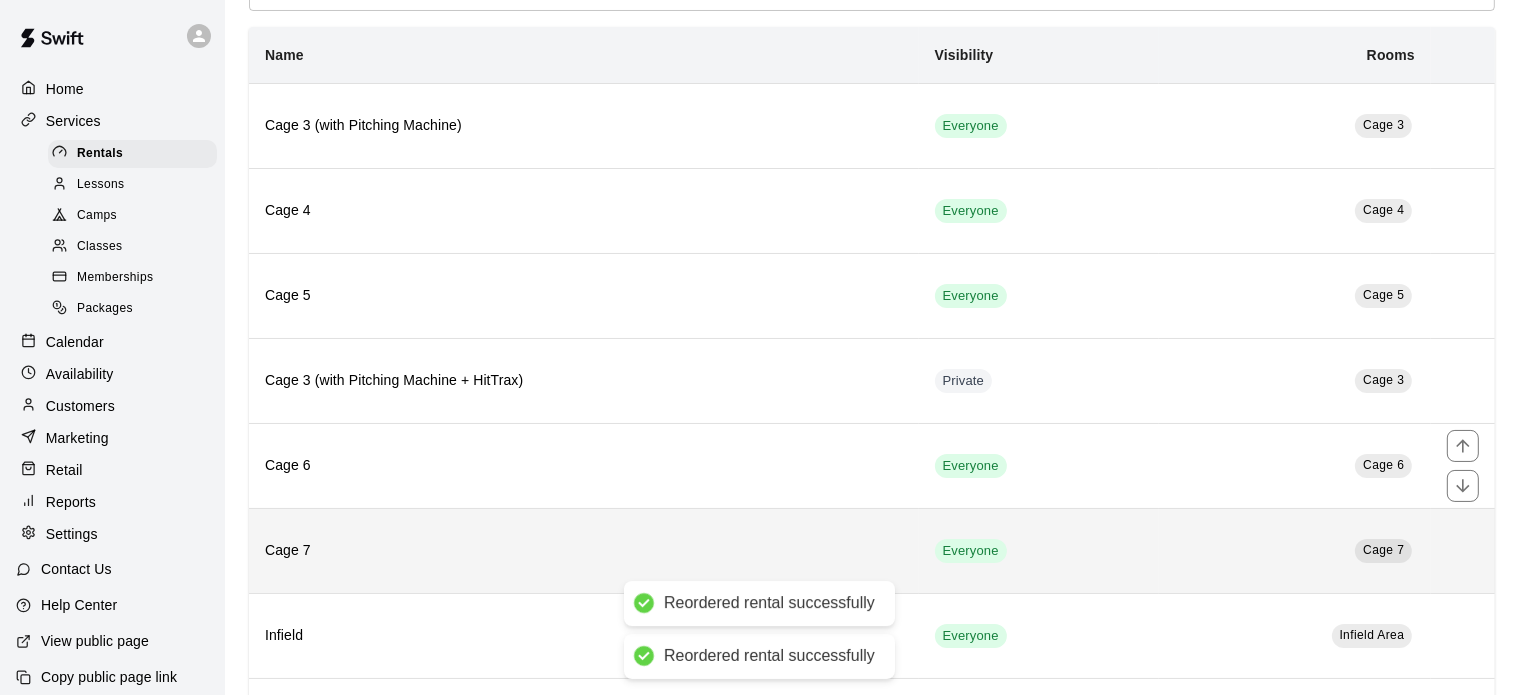 scroll, scrollTop: 114, scrollLeft: 0, axis: vertical 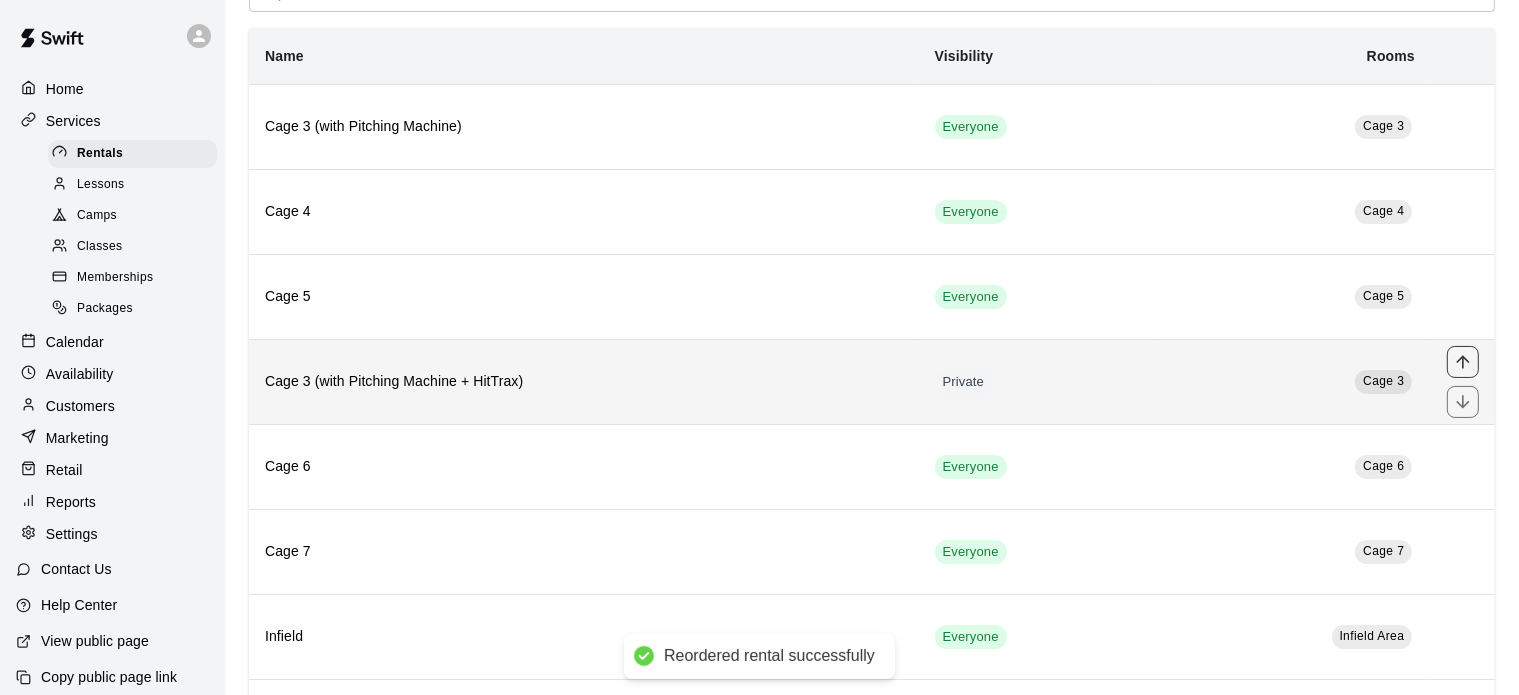 click at bounding box center [1463, 362] 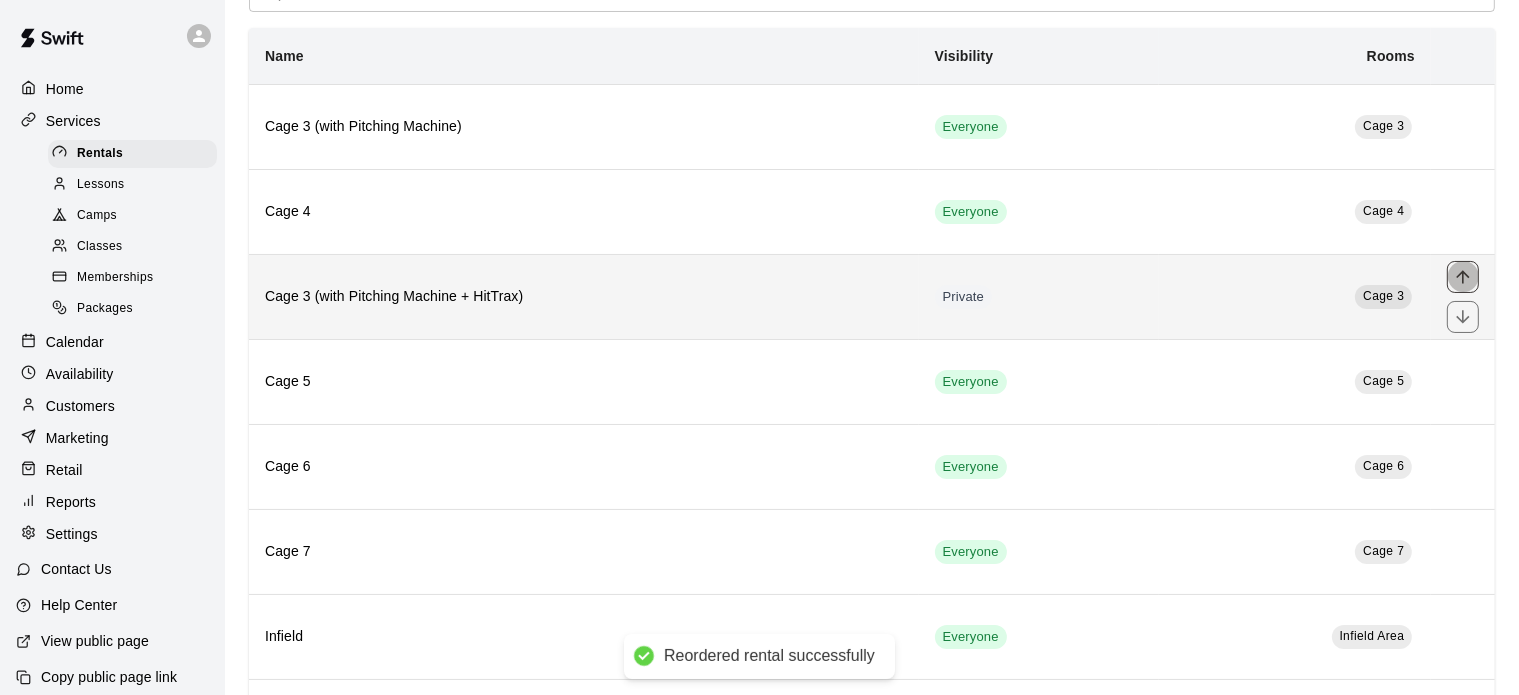 click 